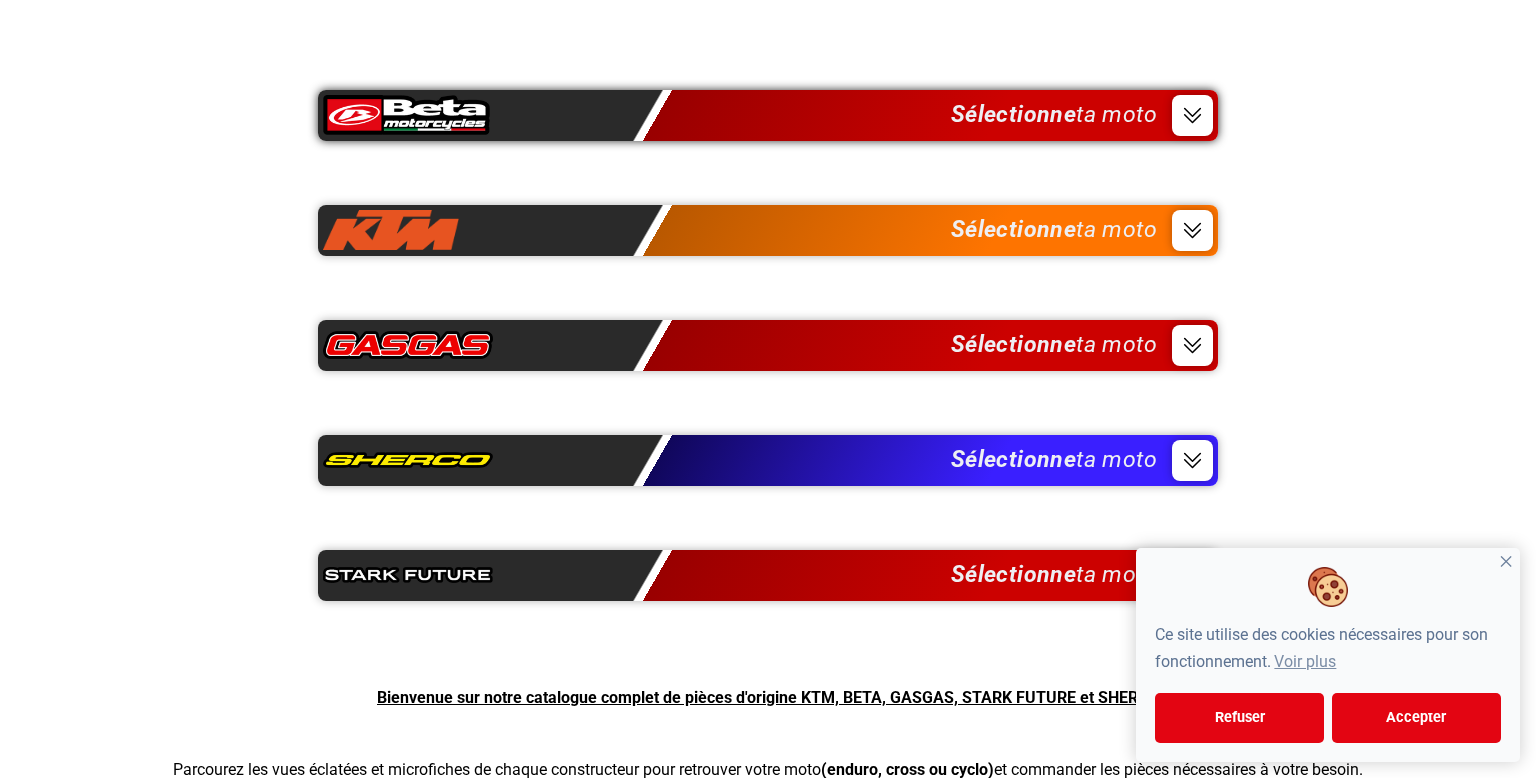 scroll, scrollTop: 152, scrollLeft: 0, axis: vertical 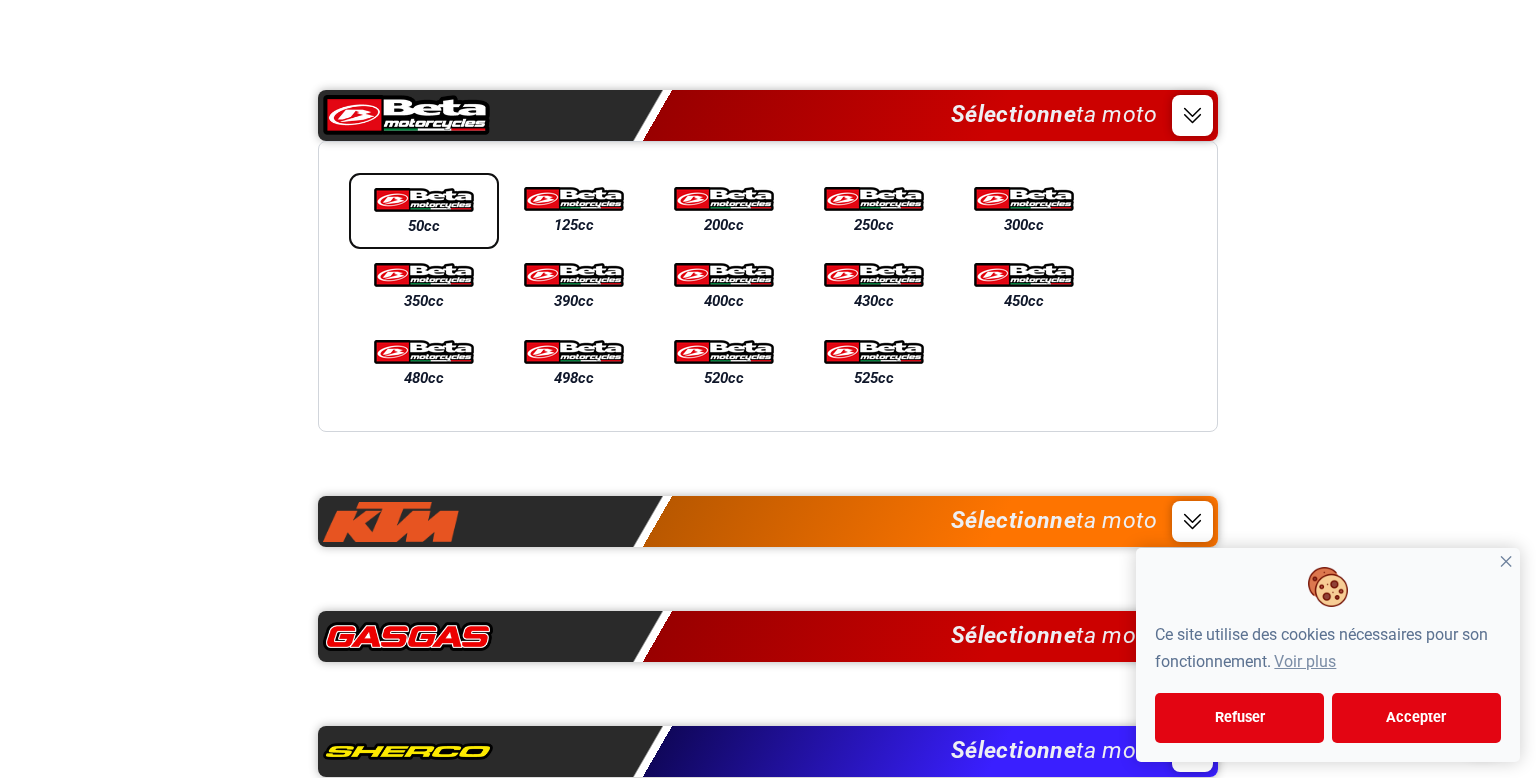 click at bounding box center (424, 200) 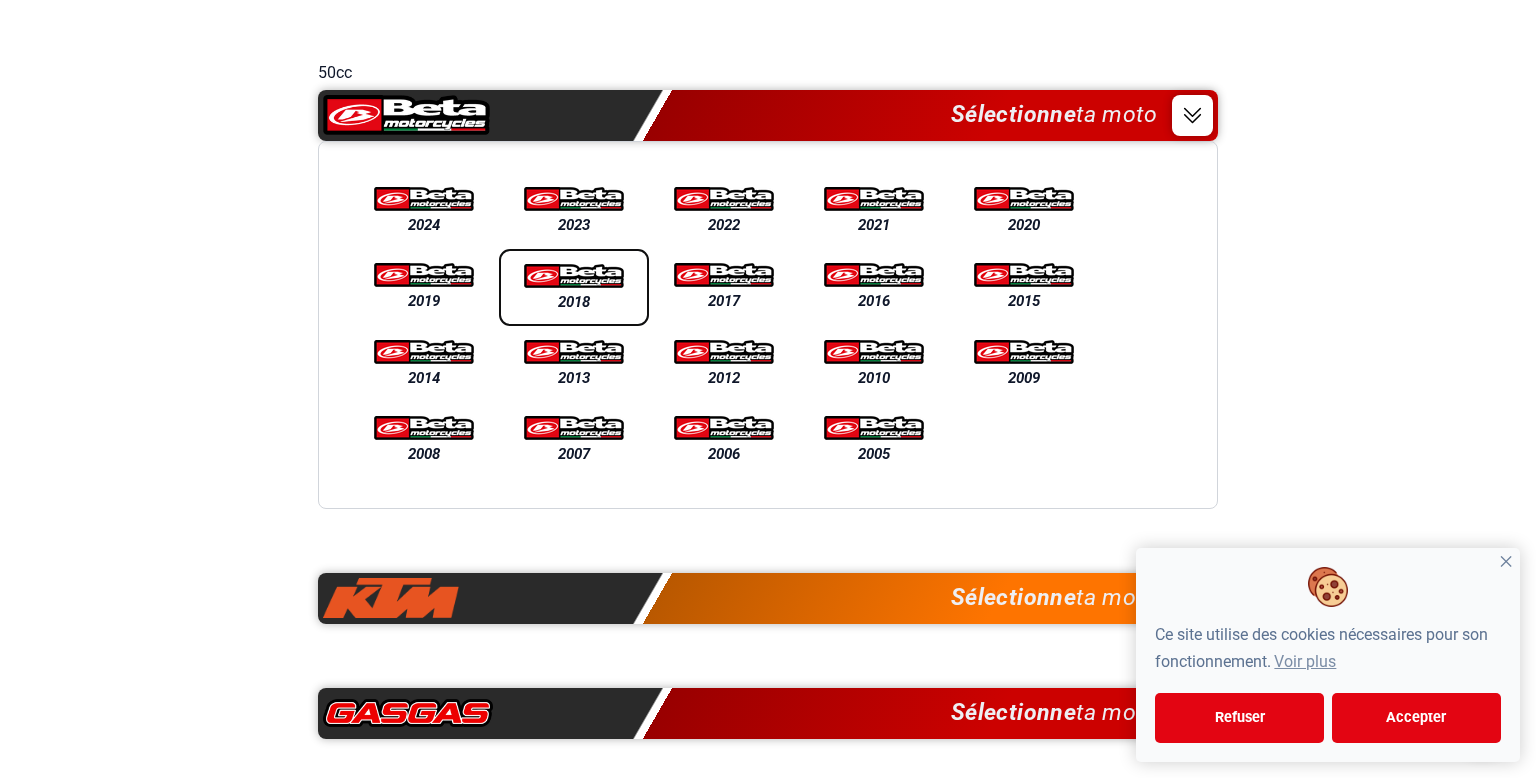 click at bounding box center (574, 276) 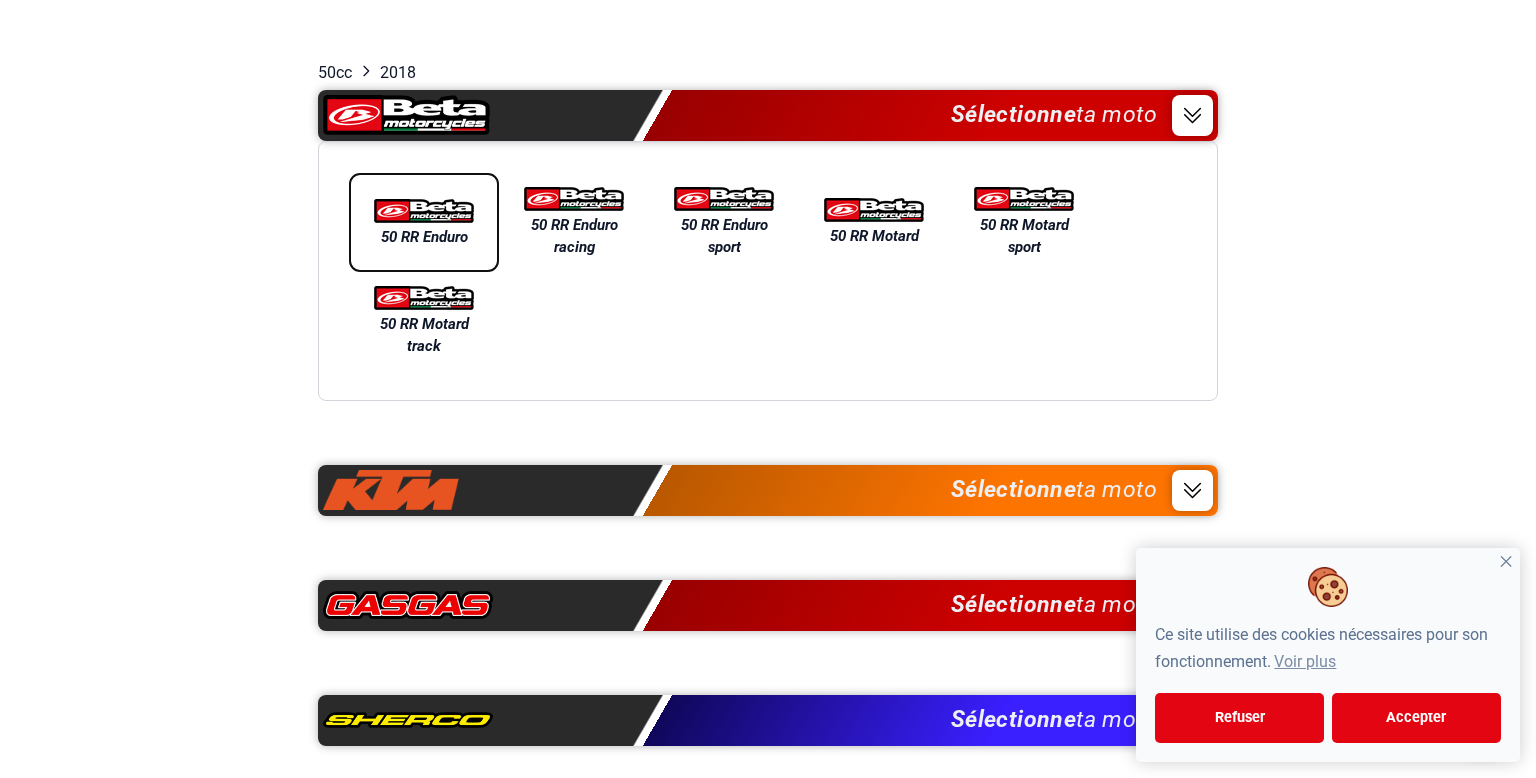 click on "50 RR Enduro" at bounding box center (424, 237) 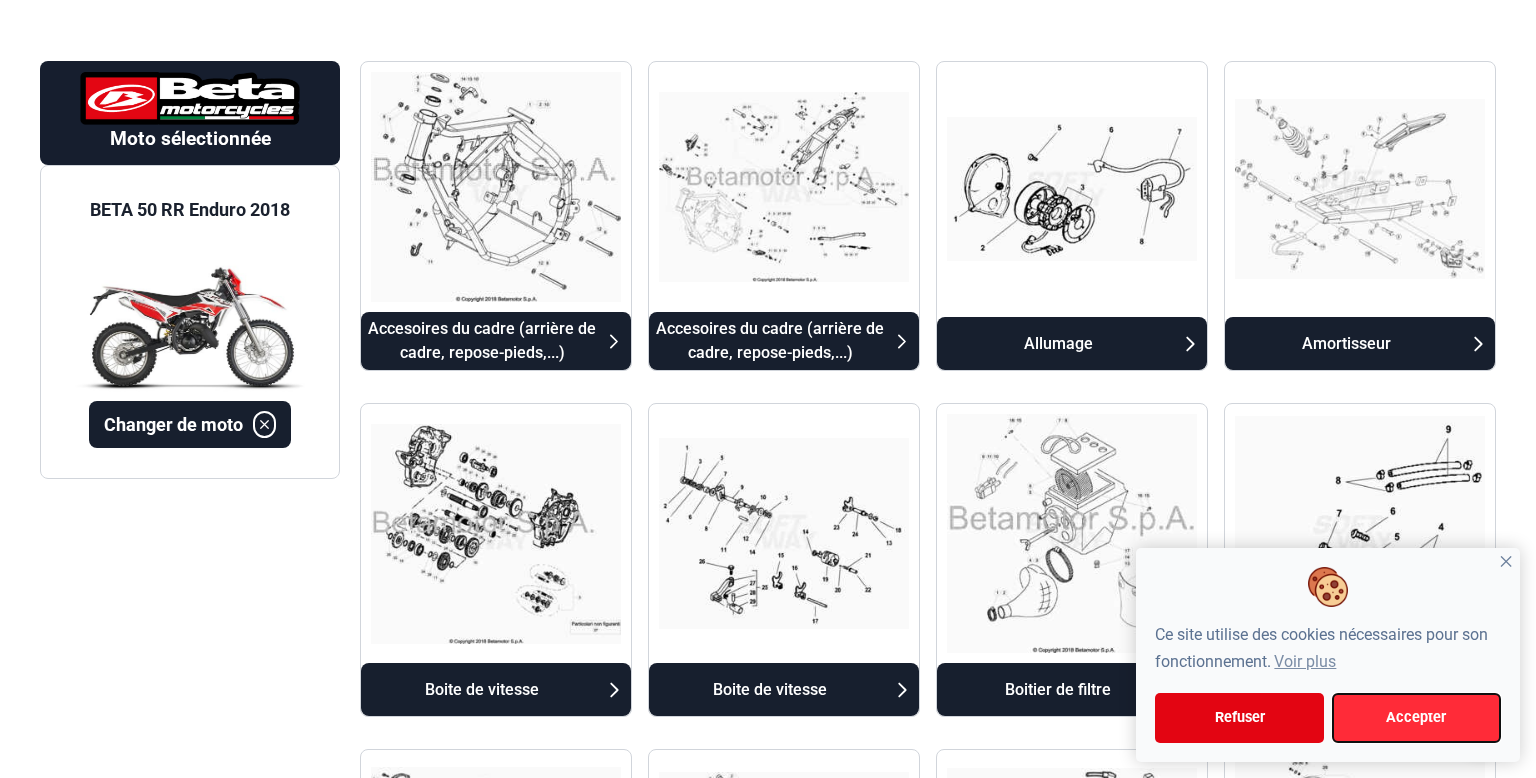 click on "Accepter" at bounding box center [1416, 718] 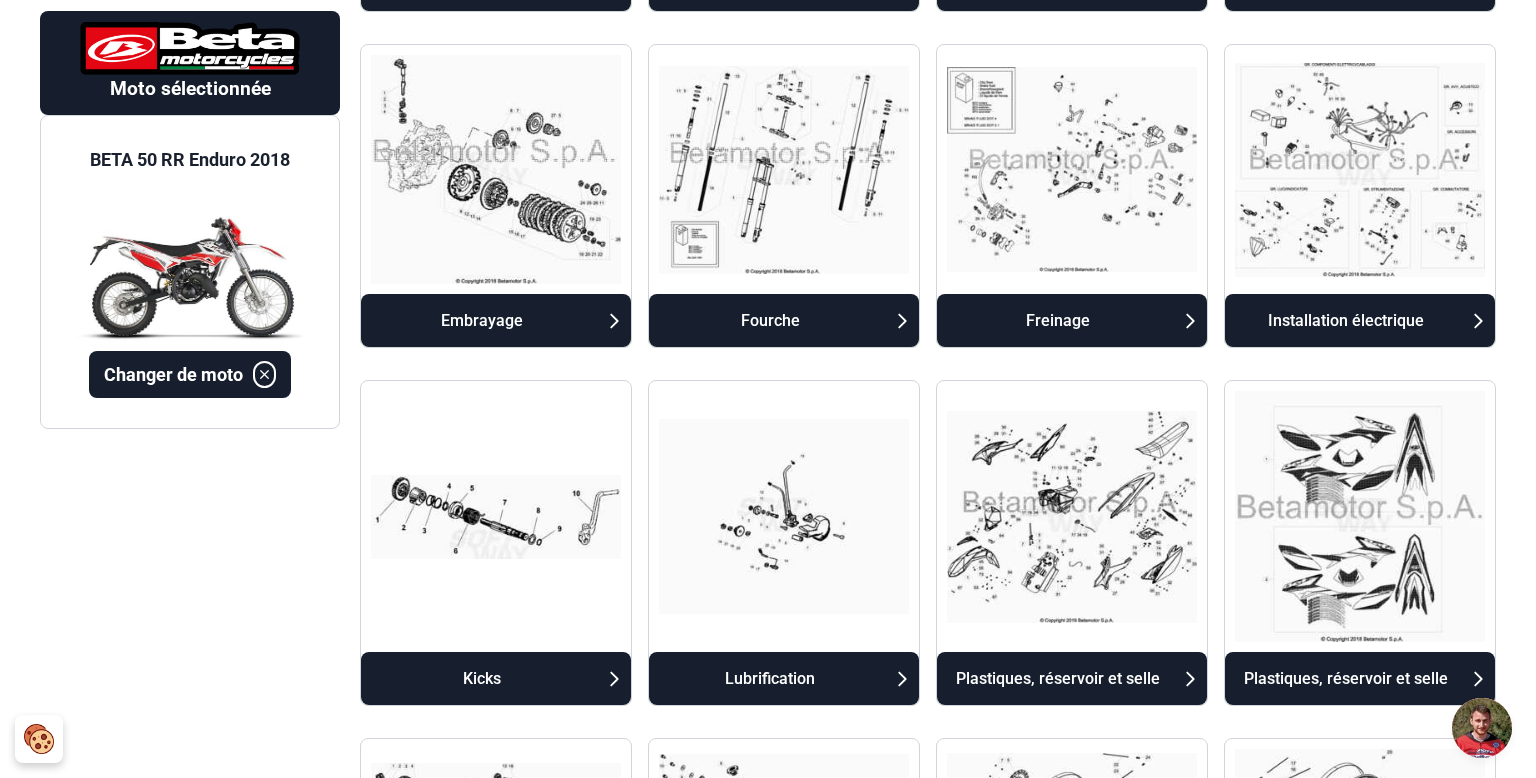 scroll, scrollTop: 1150, scrollLeft: 0, axis: vertical 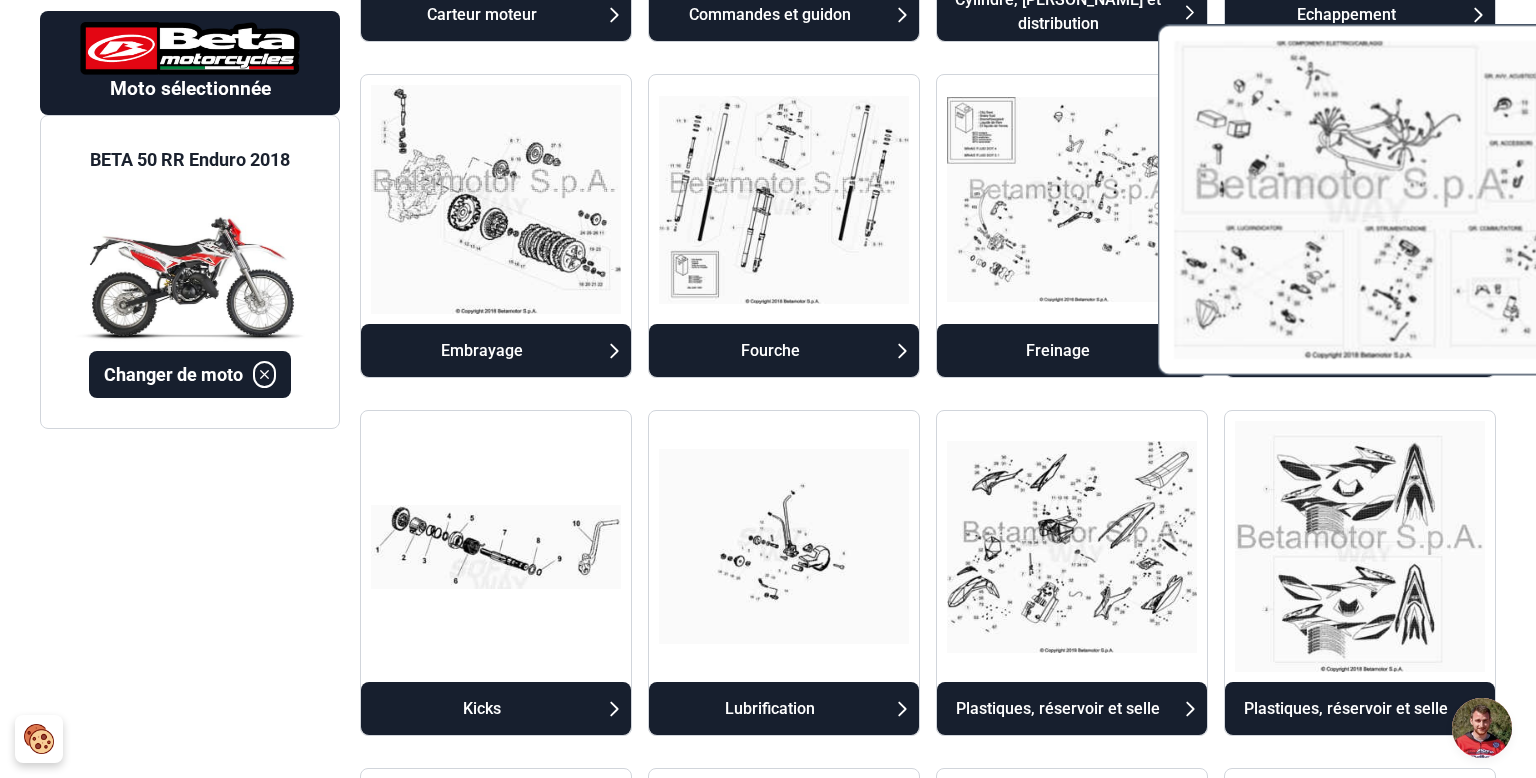 click at bounding box center [1360, 200] 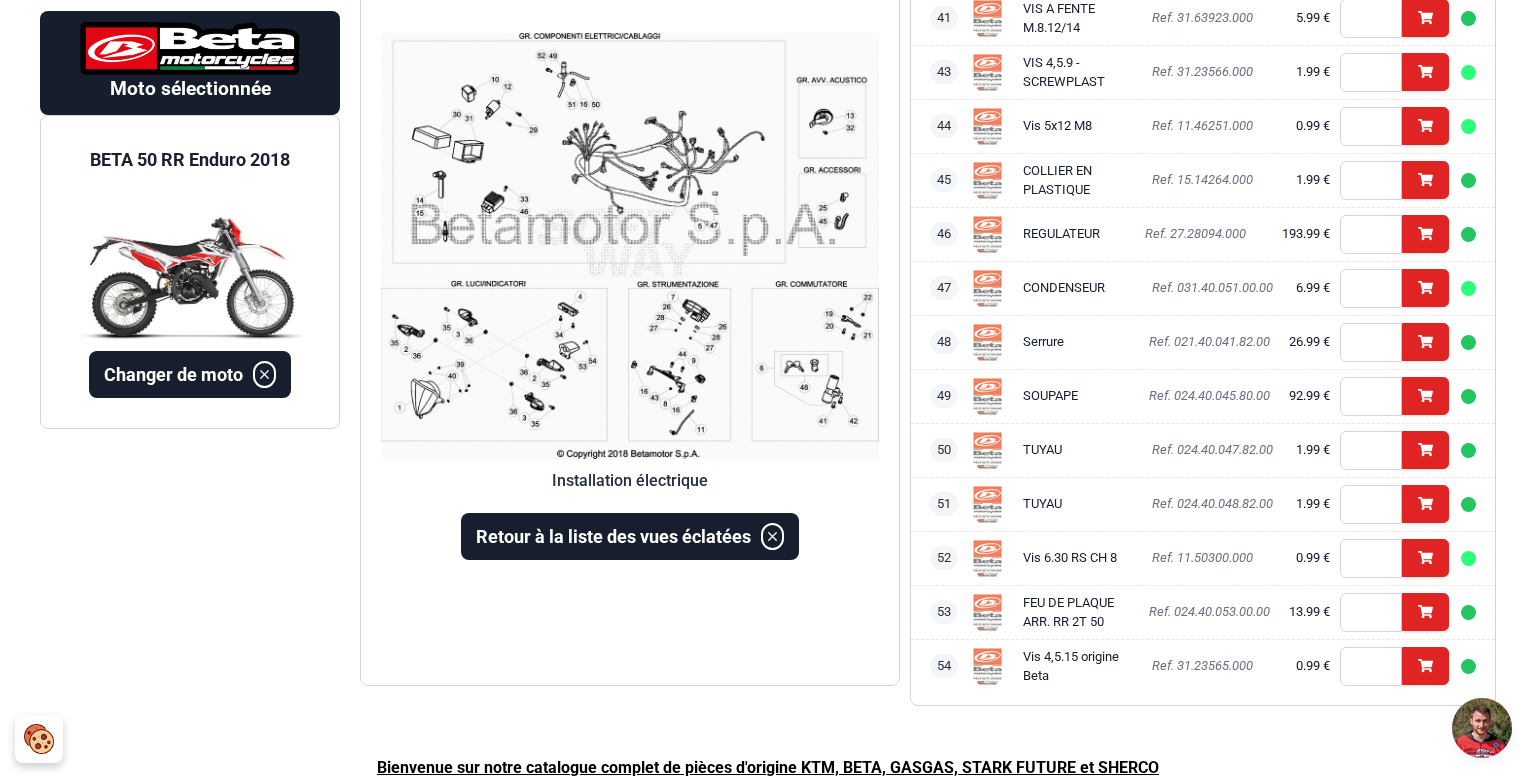 scroll, scrollTop: 1948, scrollLeft: 0, axis: vertical 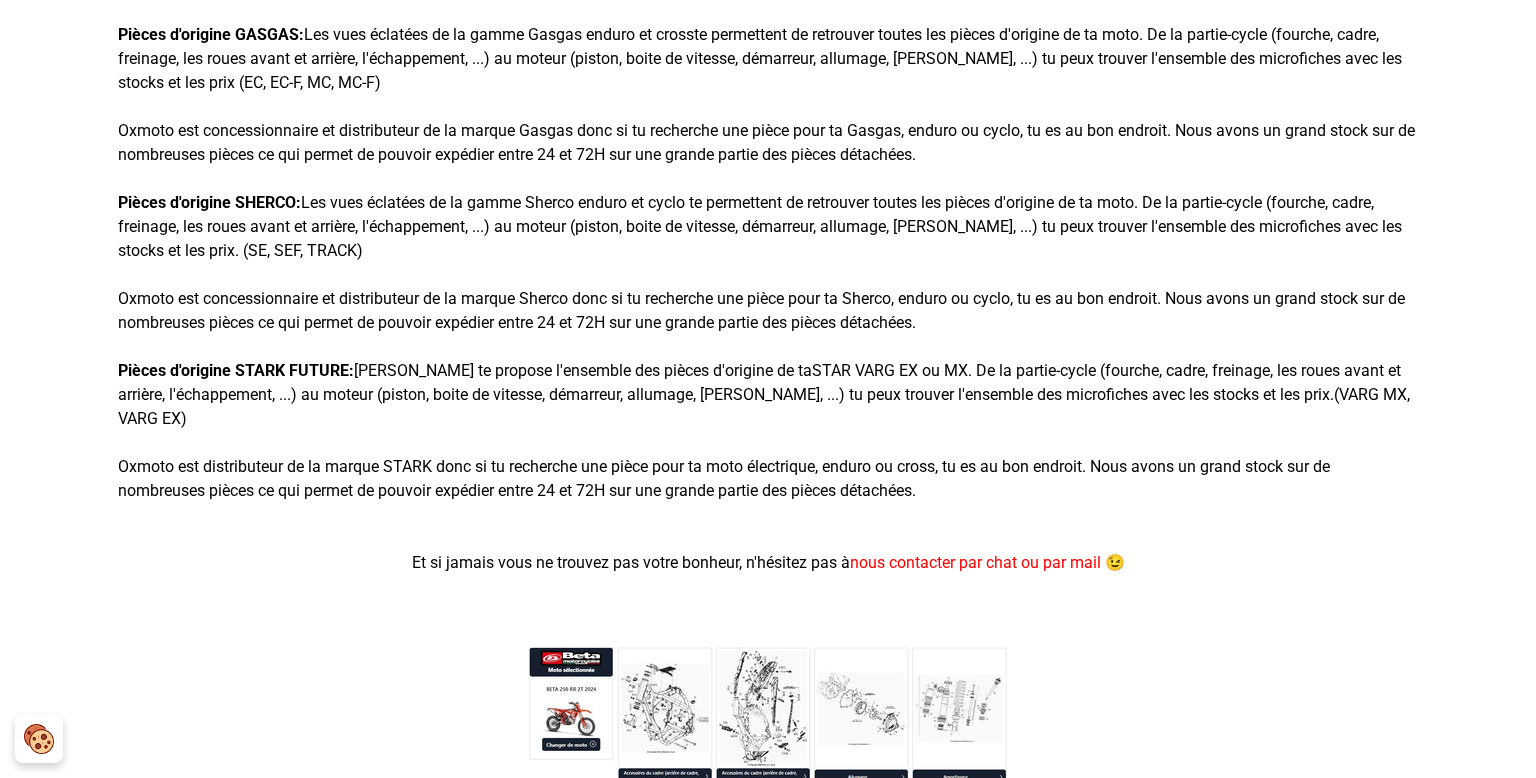 click at bounding box center [768, 599] 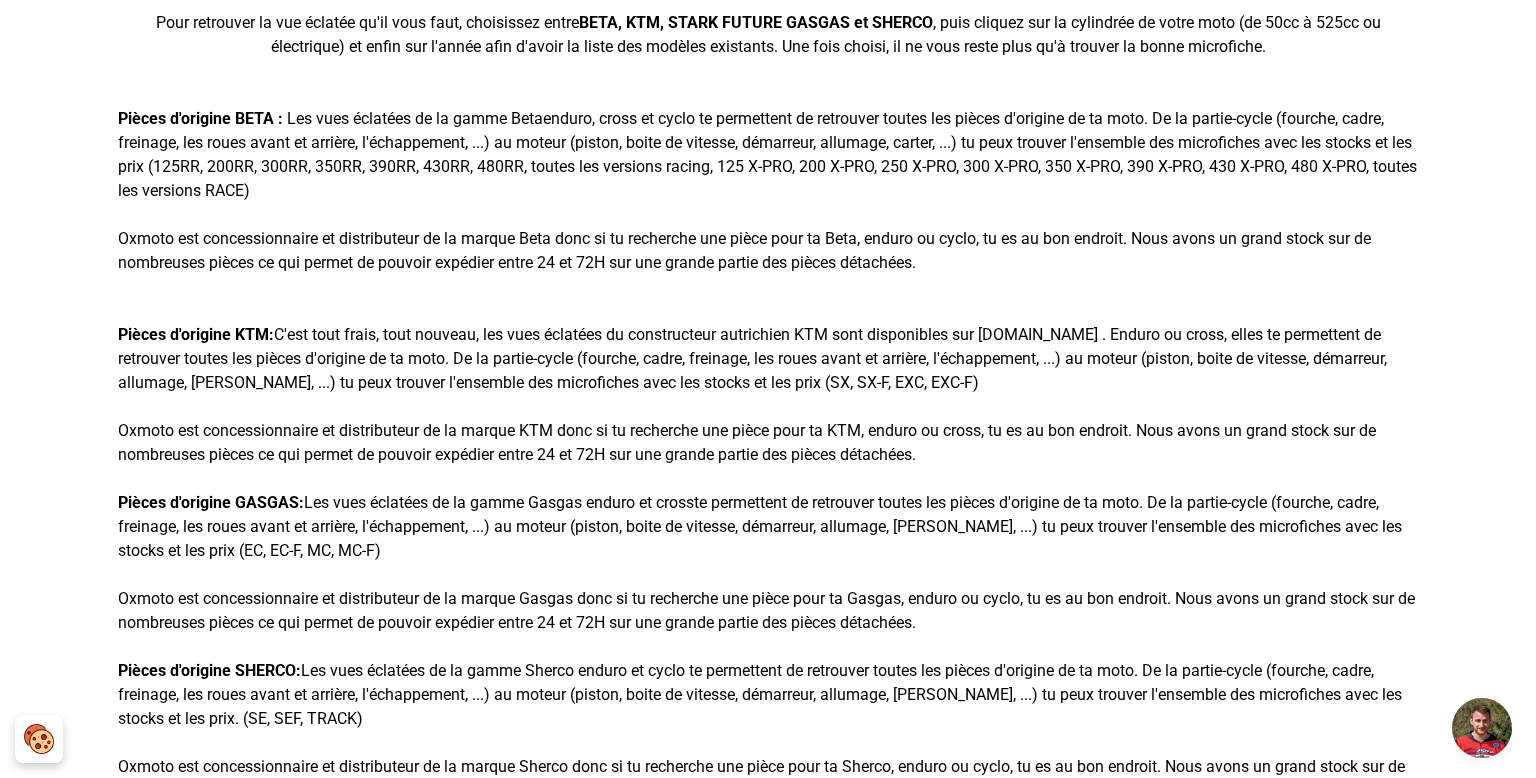 scroll, scrollTop: 2772, scrollLeft: 0, axis: vertical 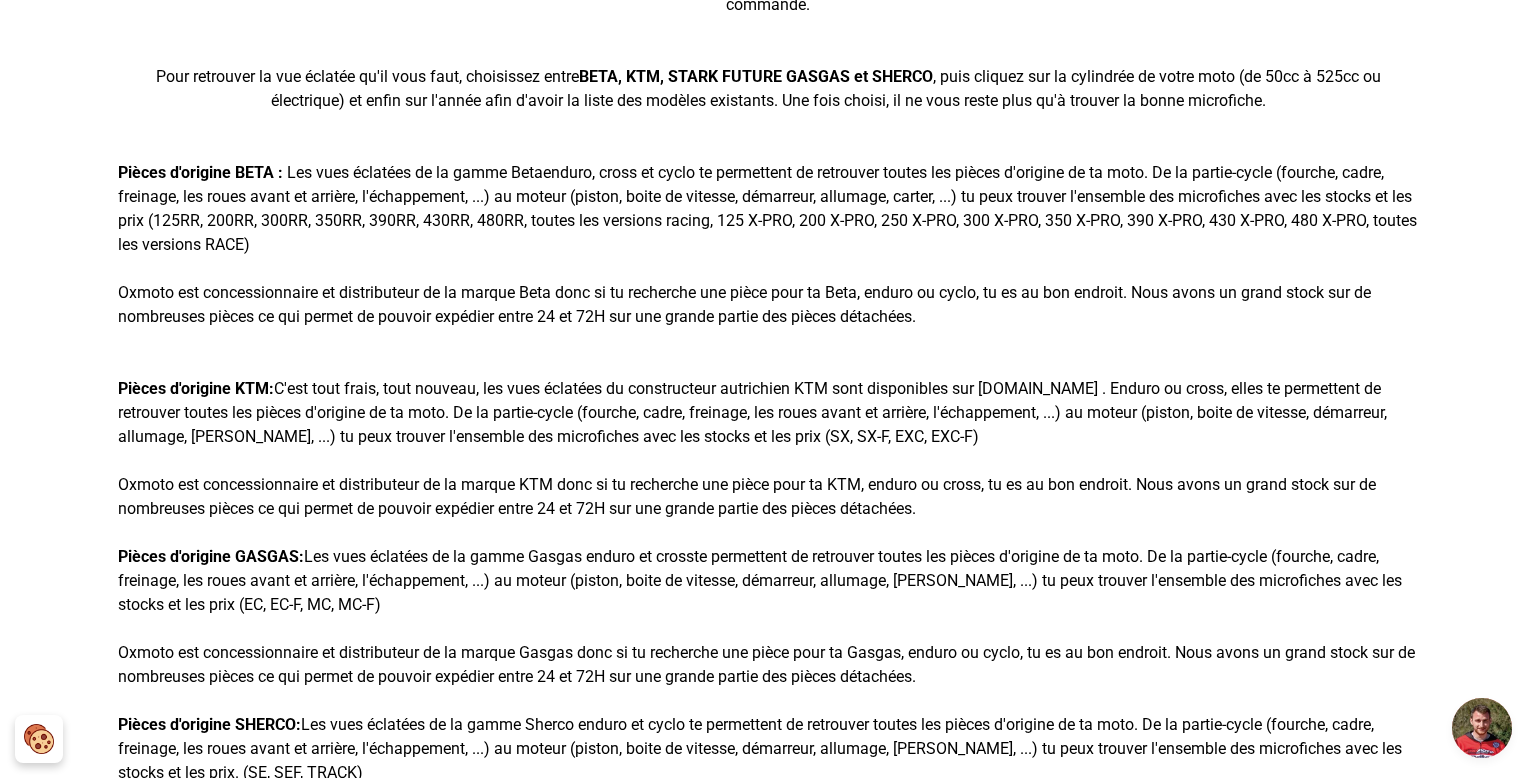 click on "Bienvenue sur notre catalogue complet de pièces d'origine KTM, BETA, GASGAS, STARK FUTURE et SHERCO
Parcourez les vues éclatées et microfiches de chaque constructeur pour retrouver votre moto  (enduro, cross ou cyclo)  et commander les pièces nécessaires à votre besoin. Concessionnaire  BETA, KTM, STARK FUTURE GASGAS et SHERCO , nous vous garantissons une livraison à domicile ou en point relais la plus rapide possible.
Les  pièces d'origines  sont la garantie parfaite qu'elles iront en lieu et place de celles que vous remplacerez. Donc pas de surprise quand vous allez ouvrir le colis ! Nos  stocks  sont conséquents et nous commandons chaque jour chez les constructeurs. En cas d'article non stocké ou de rupture comptez donc seulement 72H avant qu'on puisse vous expédier votre commande.
Pour retrouver la vue éclatée qu'il vous faut, choisissez entre  BETA, KTM, STARK FUTURE GASGAS et SHERCO
Pièces d'origine BETA :   Les vues éclatées de la gamme Beta
:" at bounding box center [768, 599] 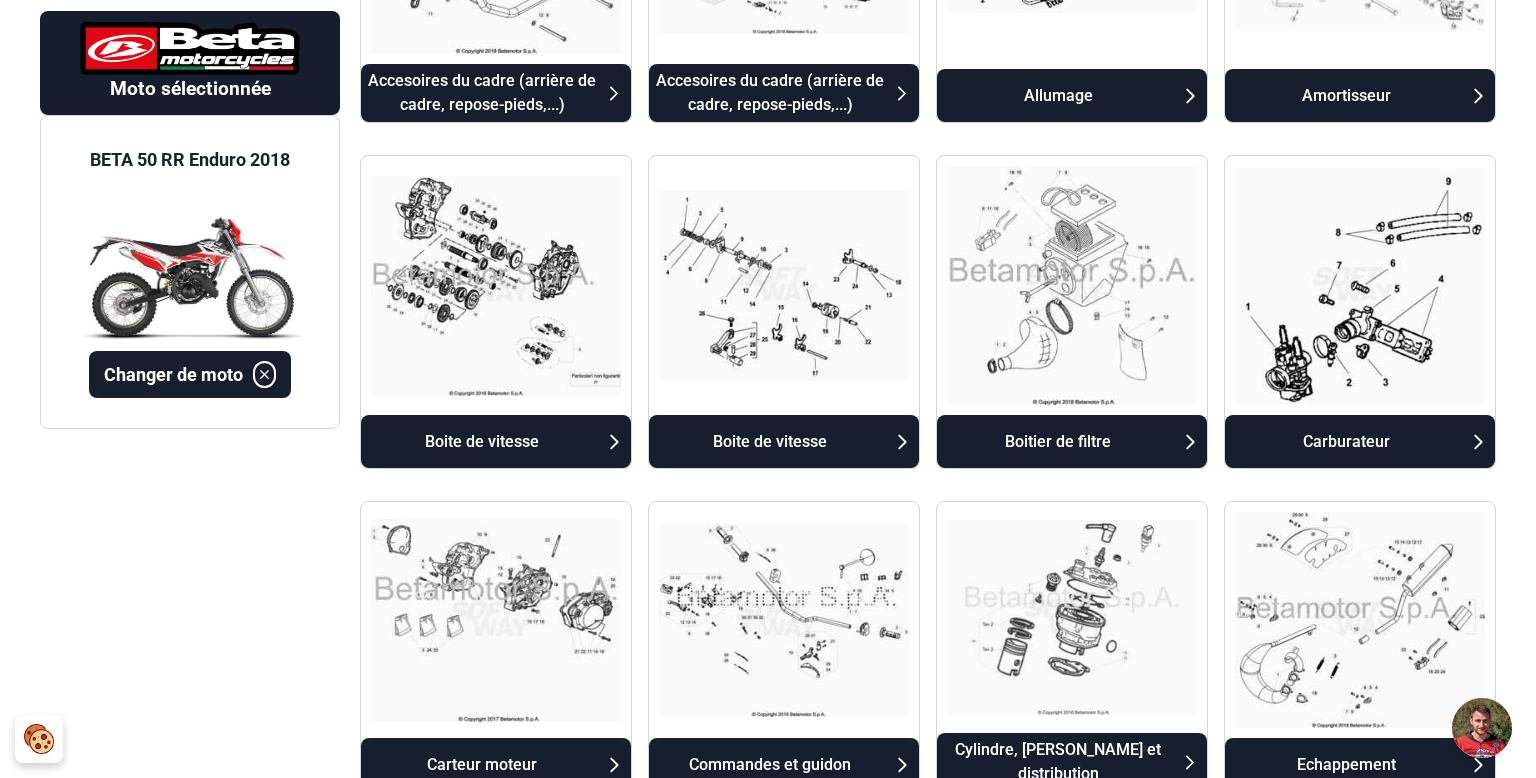 scroll, scrollTop: 388, scrollLeft: 0, axis: vertical 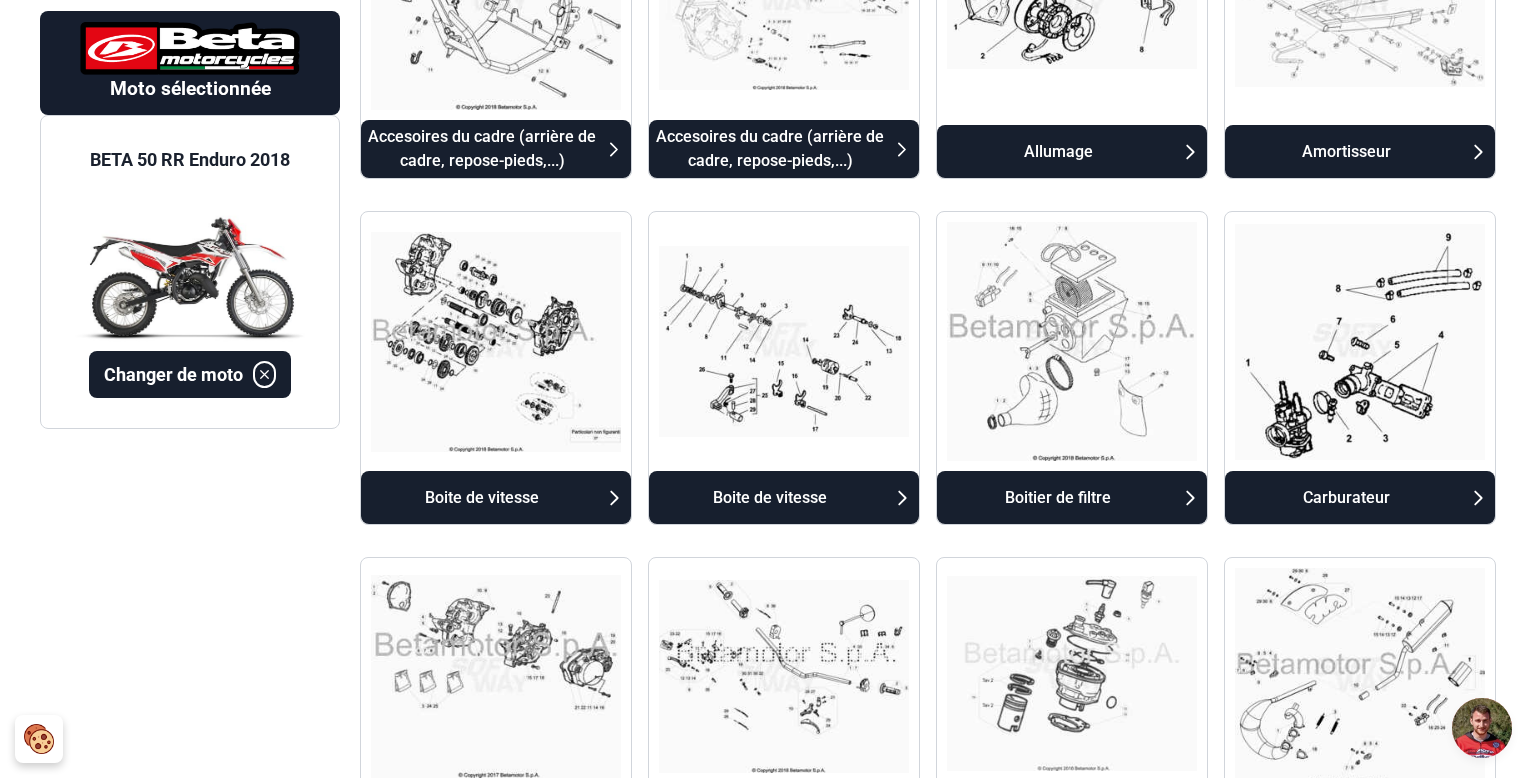 click on "Moto sélectionnée
BETA 50 RR Enduro 2018
Changer de moto" at bounding box center (190, 1012) 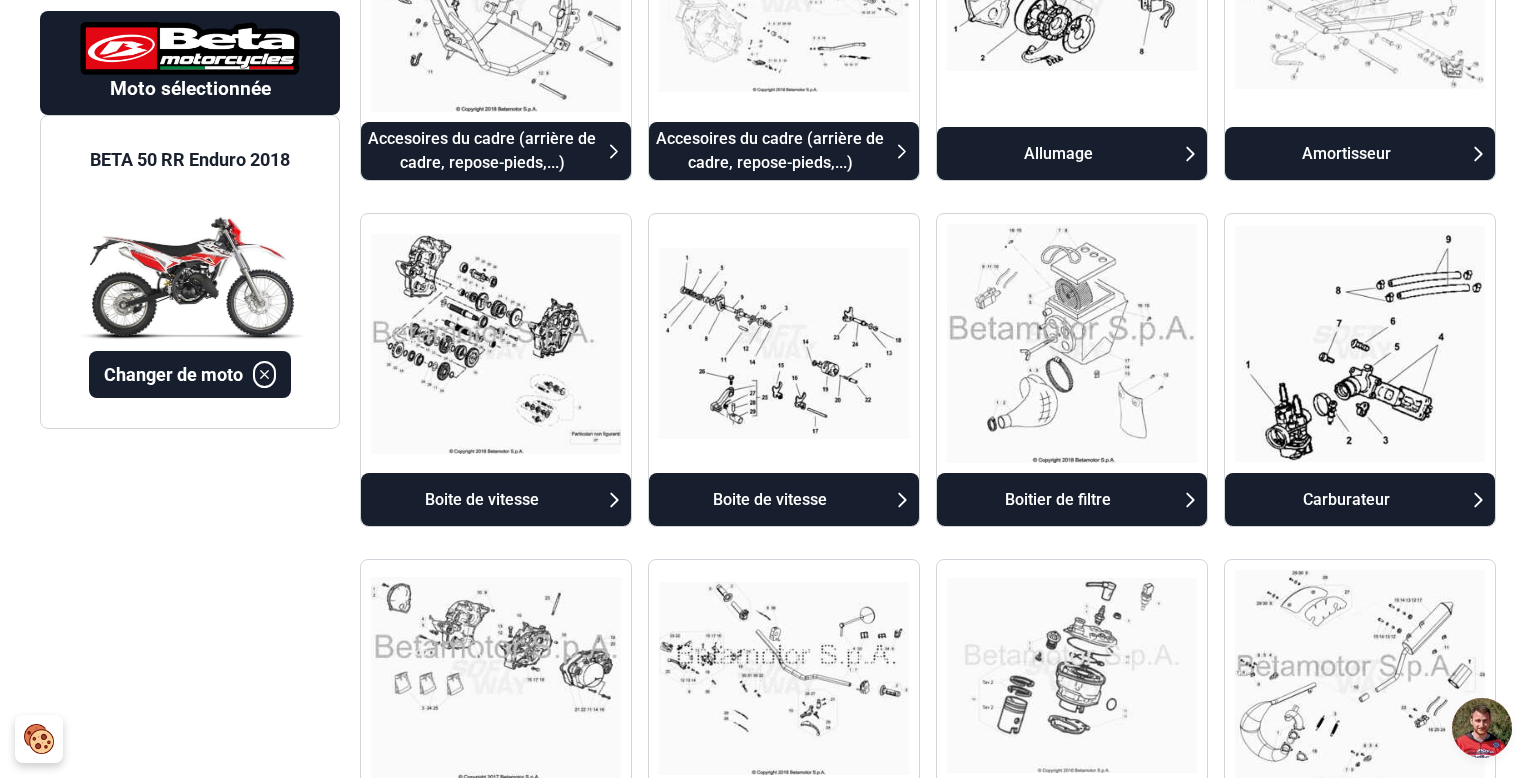 scroll, scrollTop: 0, scrollLeft: 0, axis: both 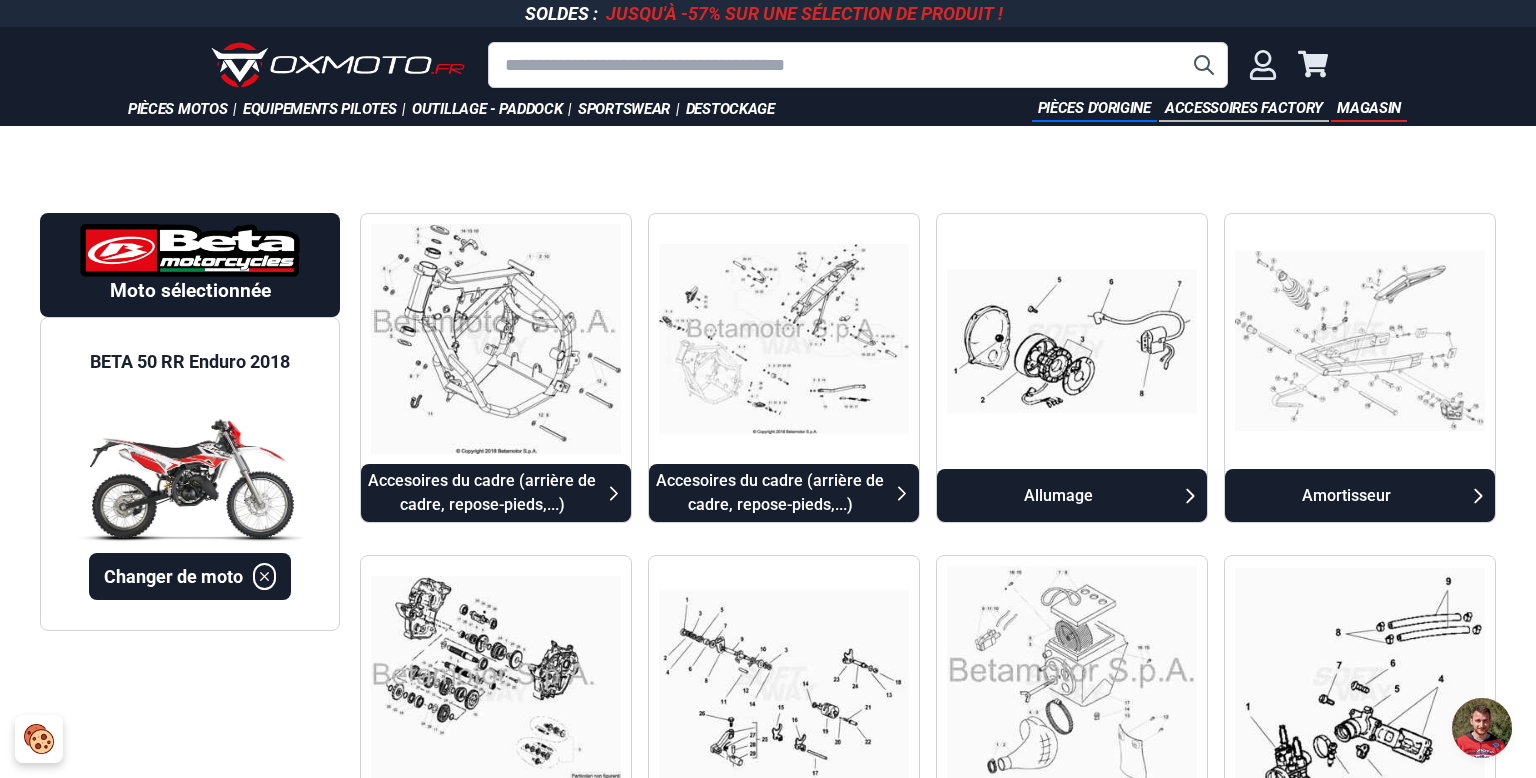 drag, startPoint x: 1158, startPoint y: 499, endPoint x: 104, endPoint y: 699, distance: 1072.8075 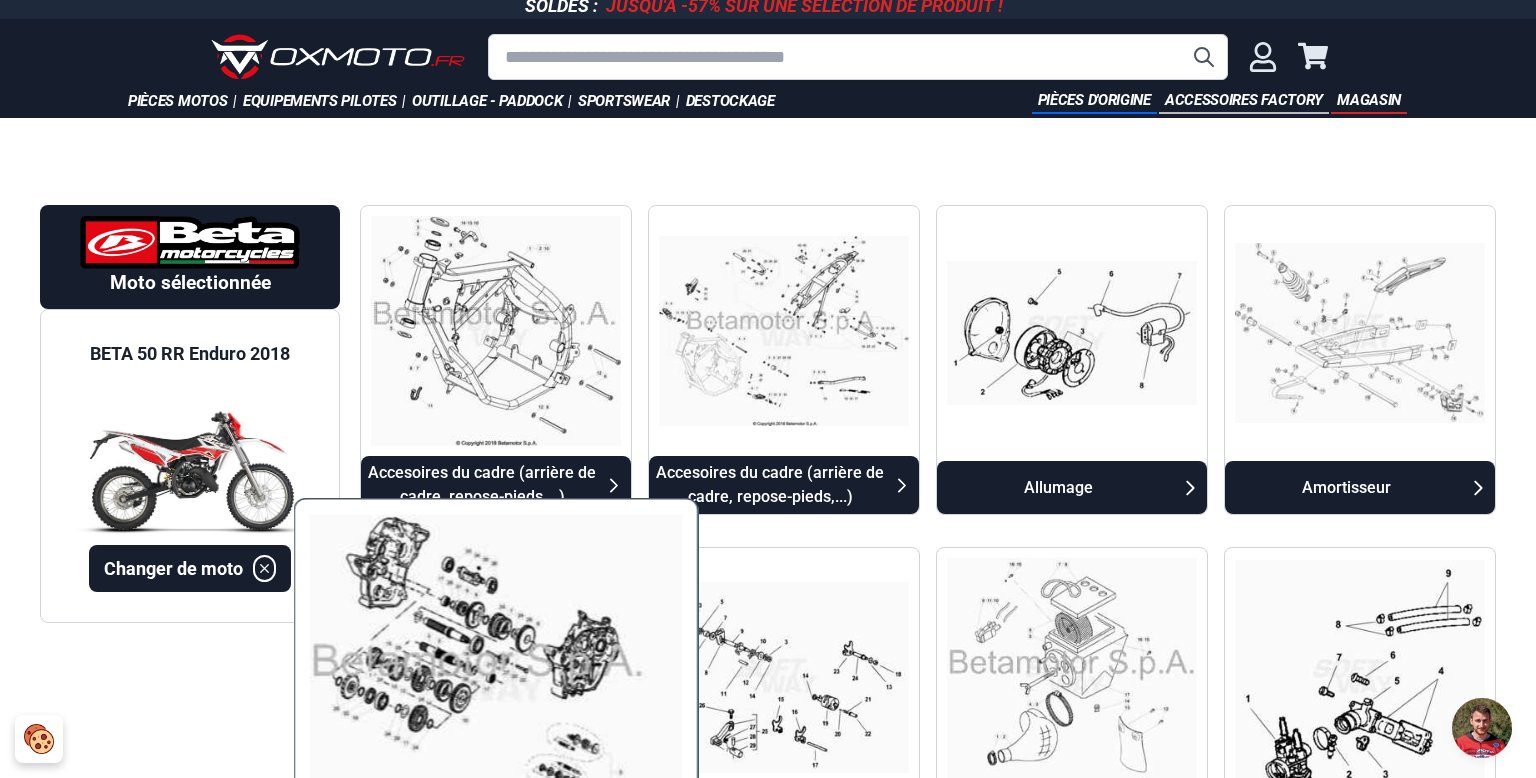 scroll, scrollTop: 11, scrollLeft: 0, axis: vertical 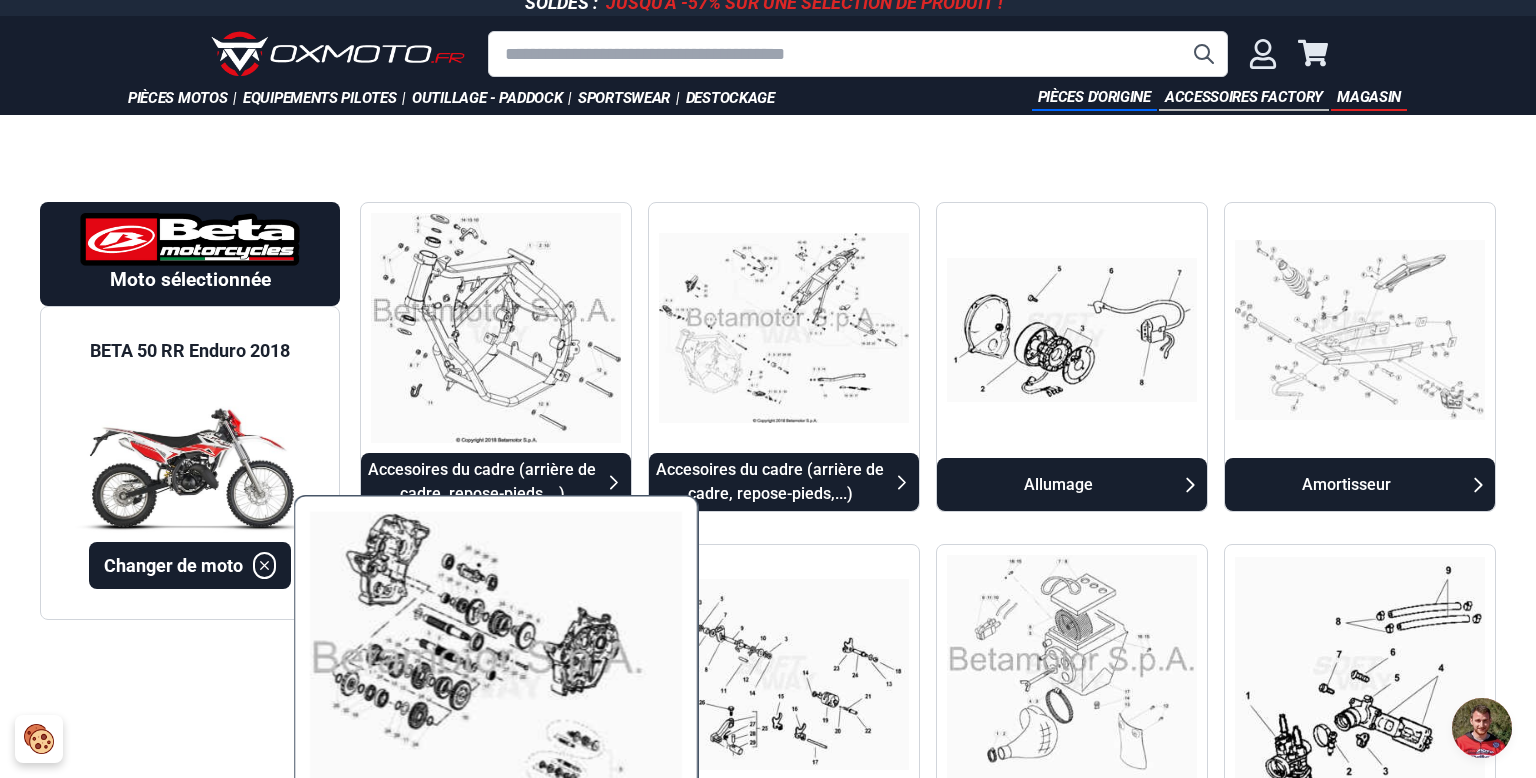 click on "Moto sélectionnée
BETA 50 RR Enduro 2018
Changer de moto
Sélectionne  ta moto
ta moto" at bounding box center [768, 1345] 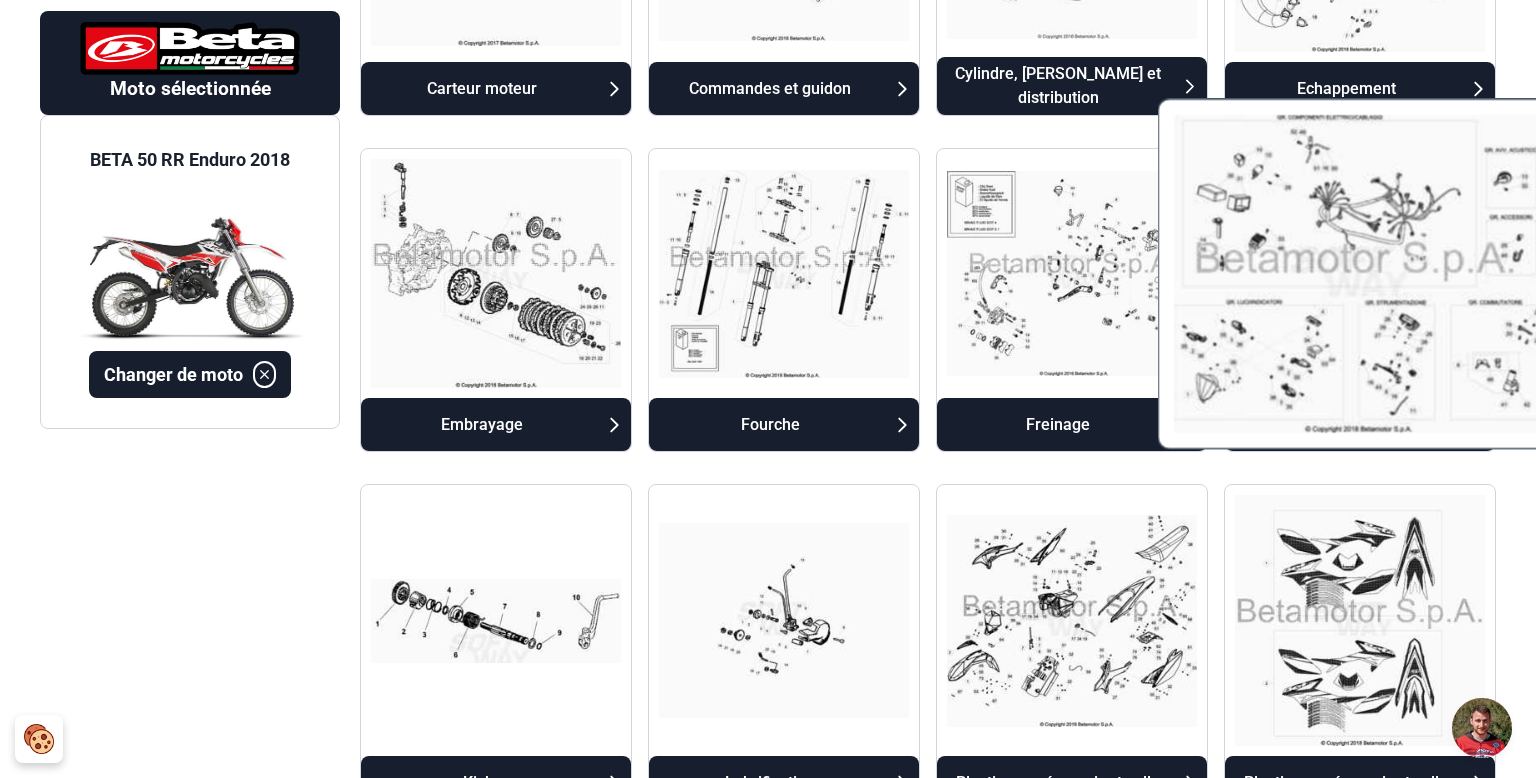 click at bounding box center (1360, 274) 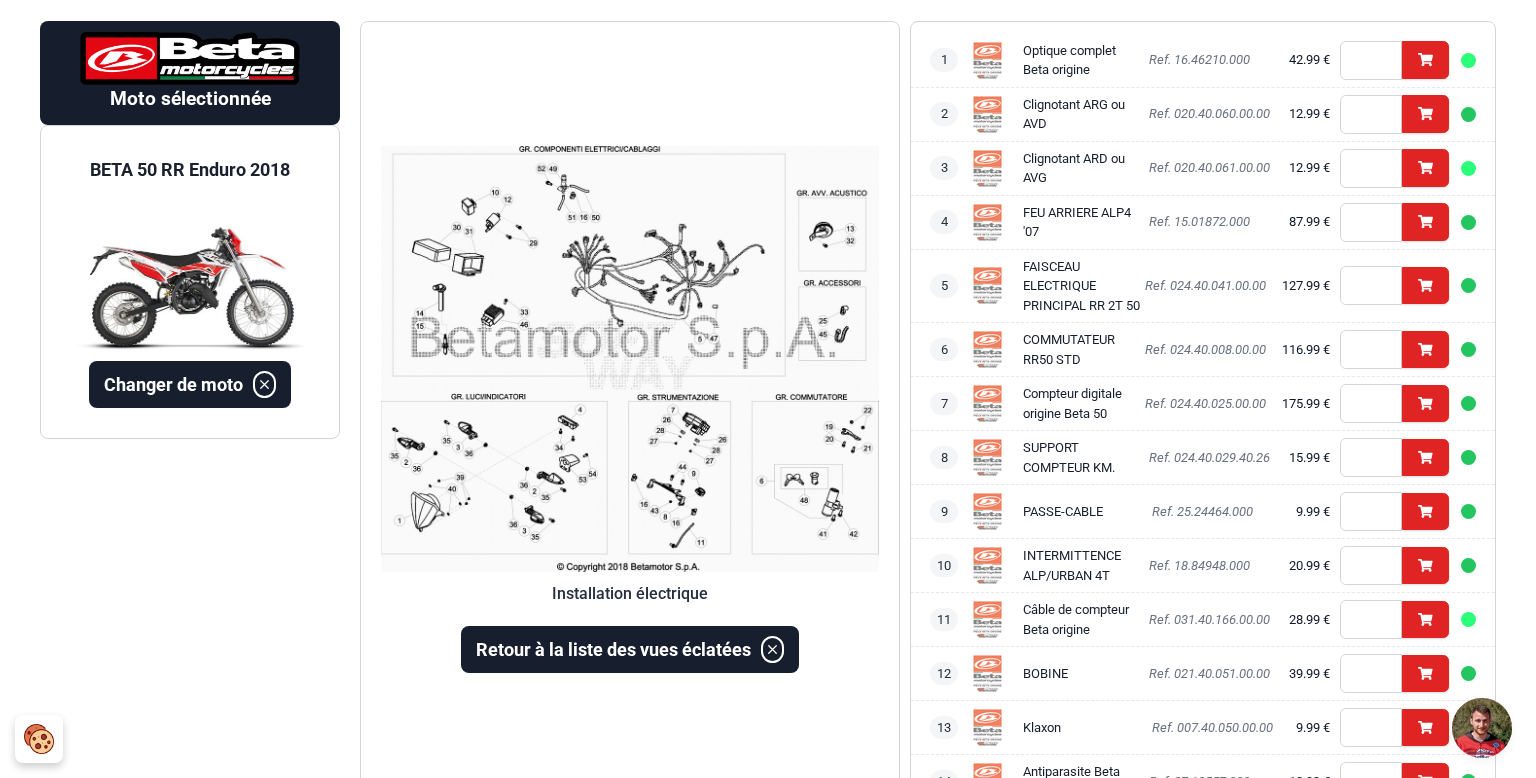 click at bounding box center [630, 359] 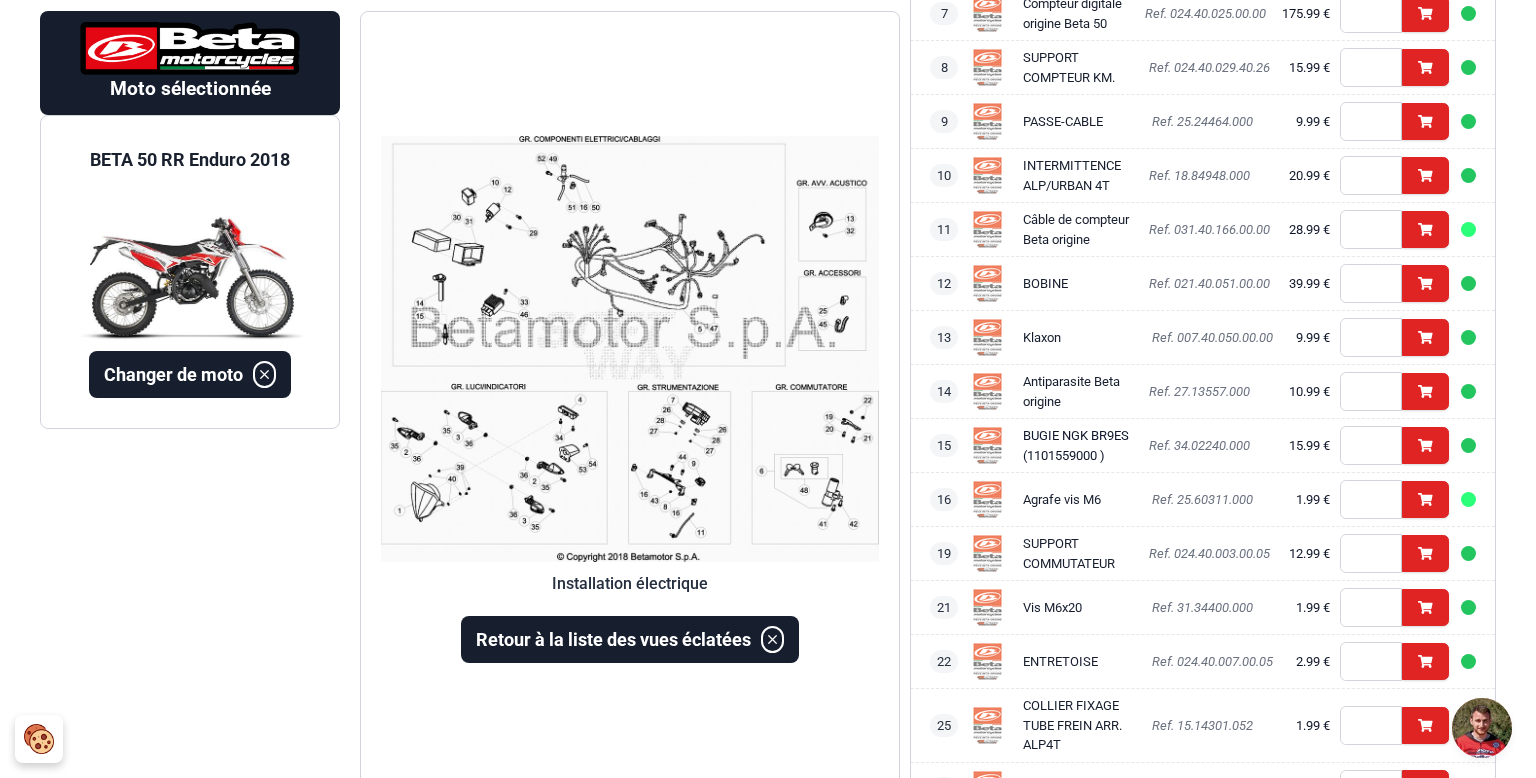 scroll, scrollTop: 585, scrollLeft: 0, axis: vertical 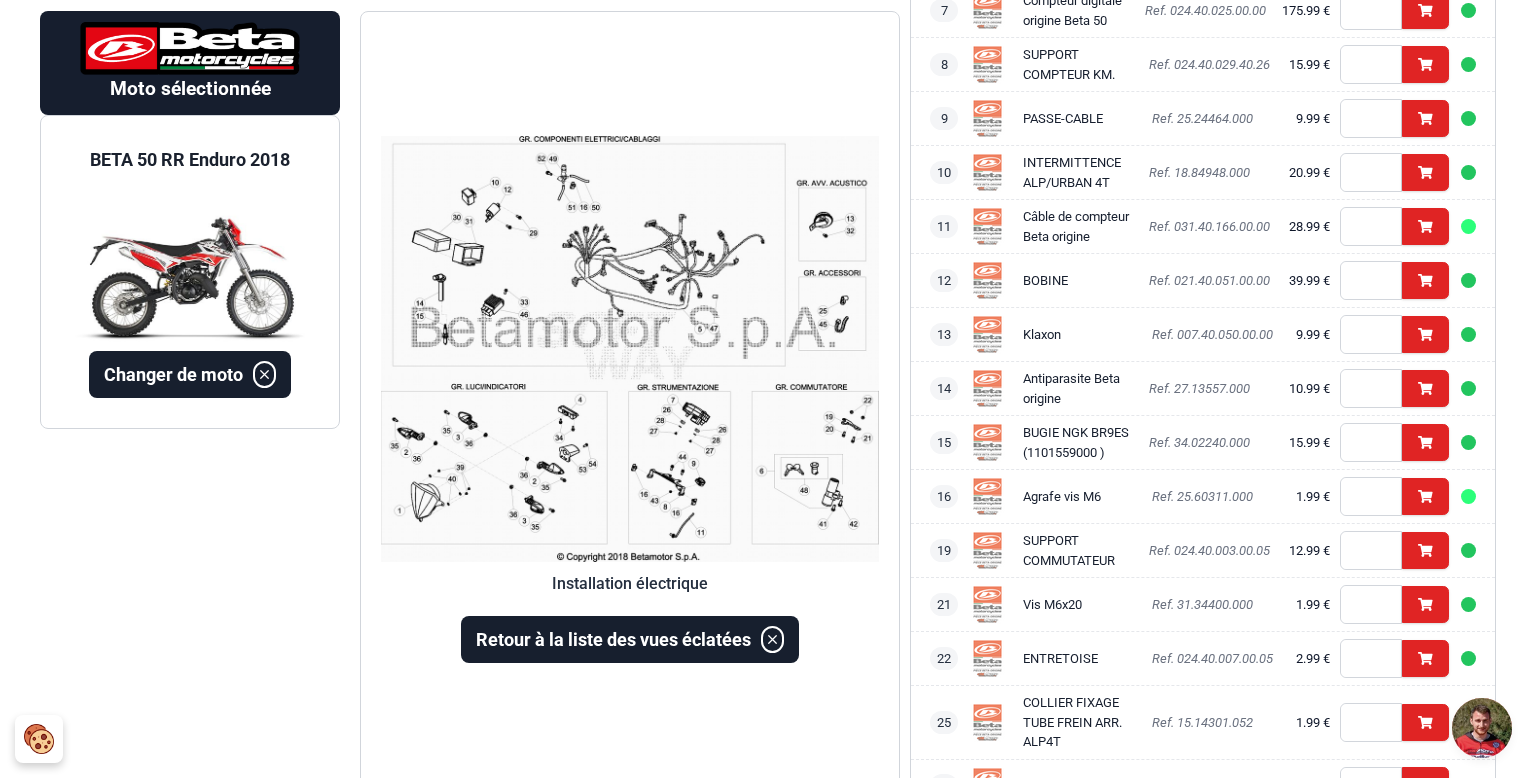click at bounding box center (630, 348) 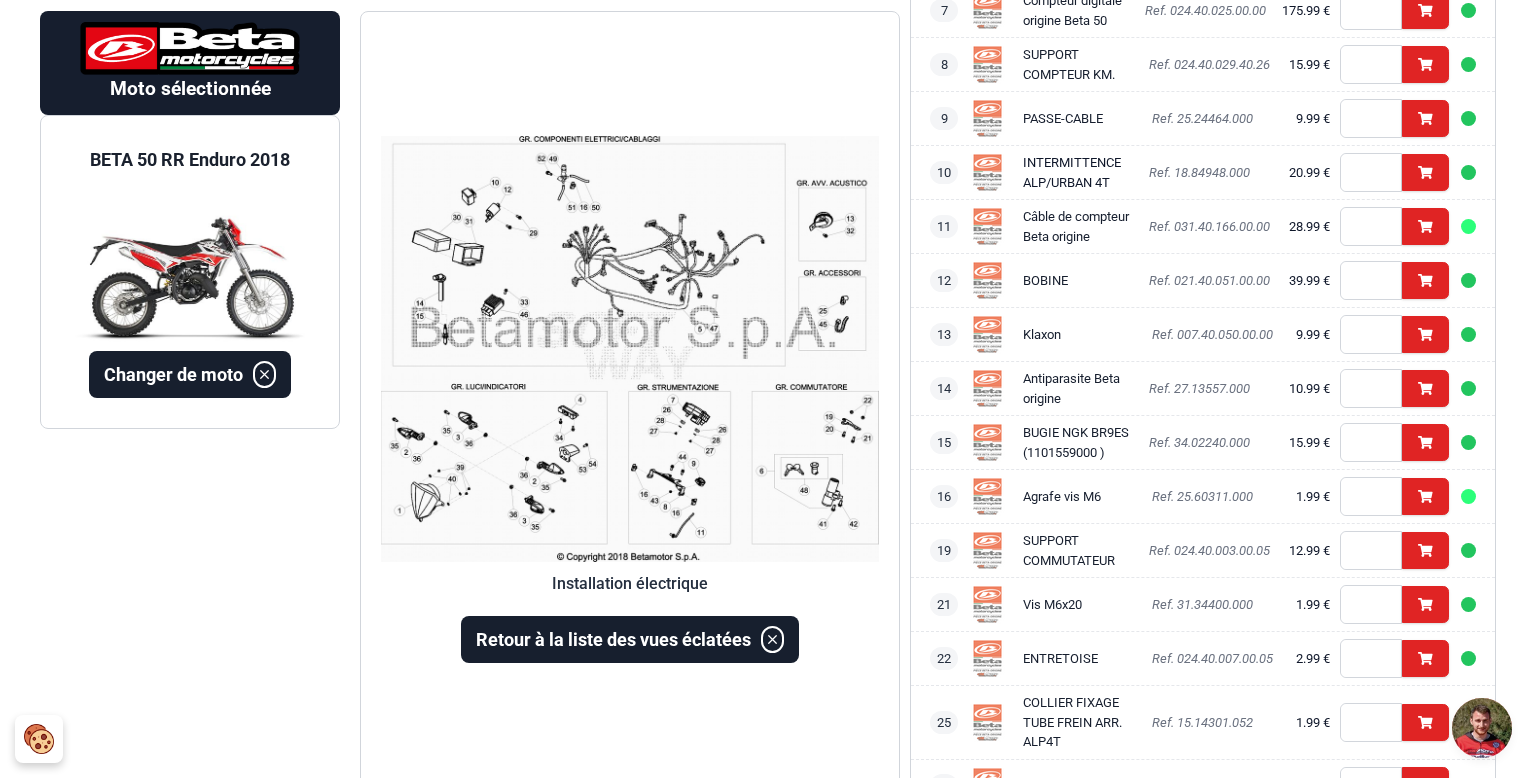 click on "INTERMITTENCE ALP/URBAN 4T" at bounding box center (1072, 172) 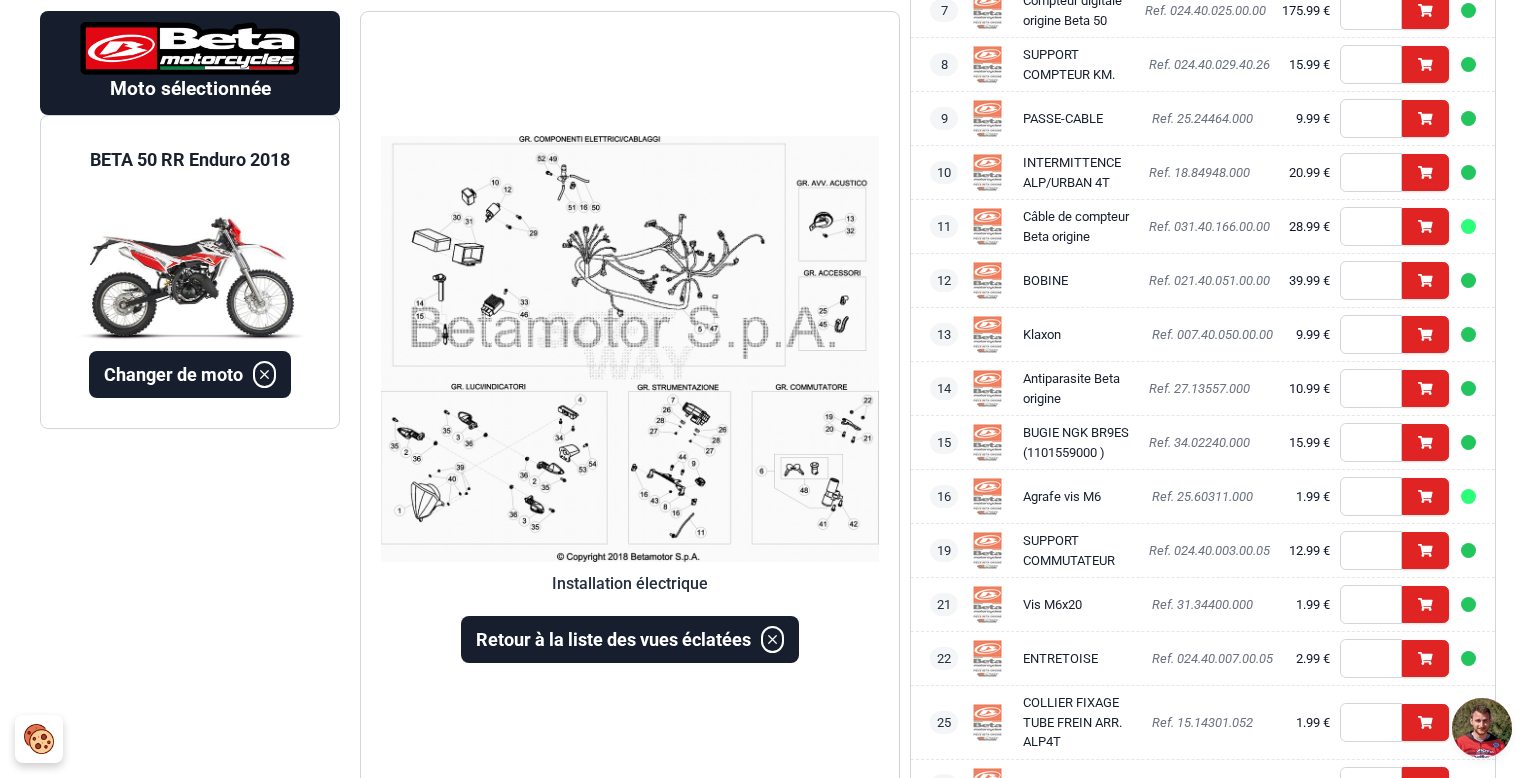 scroll, scrollTop: 1076, scrollLeft: 0, axis: vertical 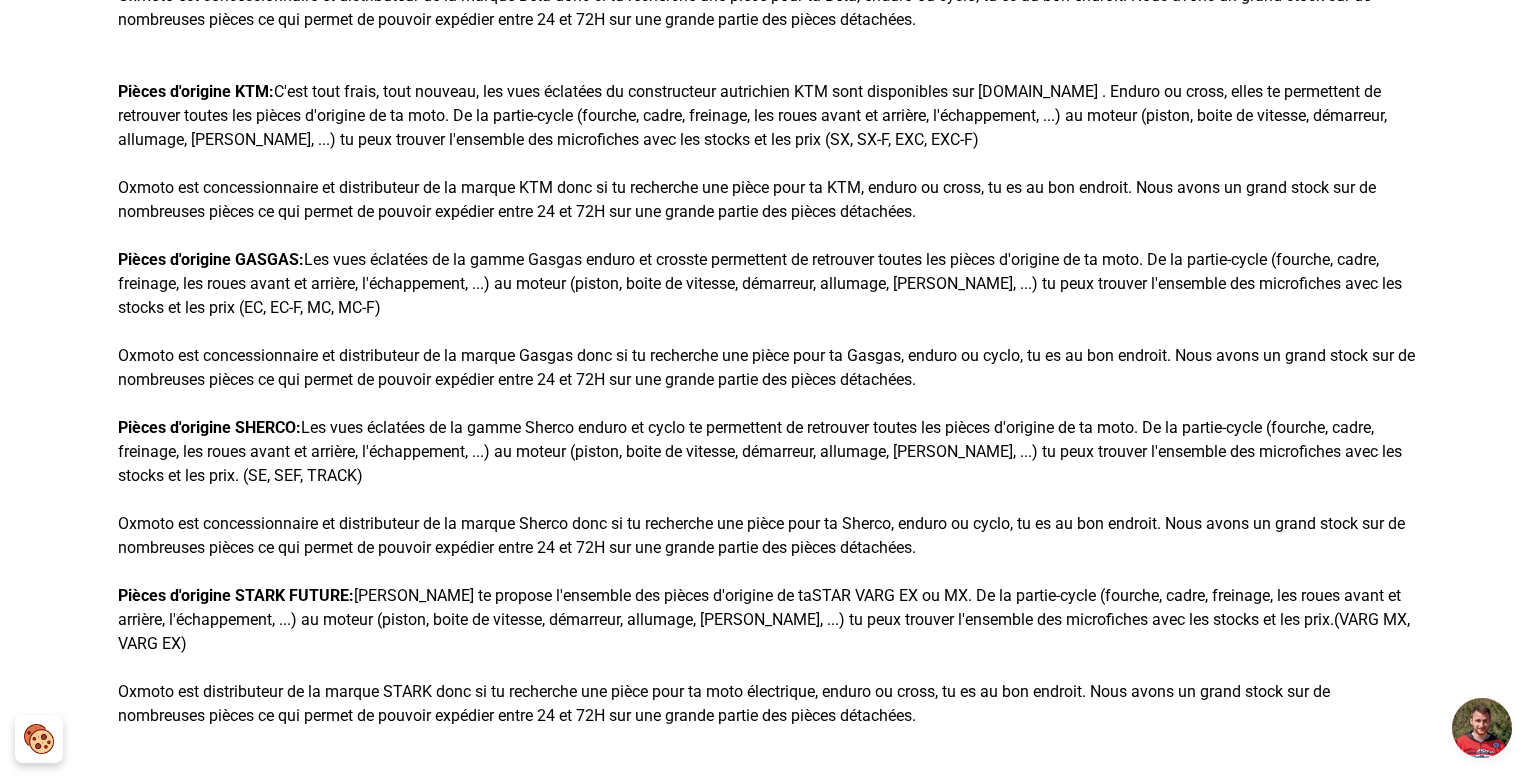 click on "Bienvenue sur notre catalogue complet de pièces d'origine KTM, BETA, GASGAS, STARK FUTURE et SHERCO
Parcourez les vues éclatées et microfiches de chaque constructeur pour retrouver votre moto  (enduro, cross ou cyclo)  et commander les pièces nécessaires à votre besoin. Concessionnaire  BETA, KTM, STARK FUTURE GASGAS et SHERCO , nous vous garantissons une livraison à domicile ou en point relais la plus rapide possible.
Les  pièces d'origines  sont la garantie parfaite qu'elles iront en lieu et place de celles que vous remplacerez. Donc pas de surprise quand vous allez ouvrir le colis ! Nos  stocks  sont conséquents et nous commandons chaque jour chez les constructeurs. En cas d'article non stocké ou de rupture comptez donc seulement 72H avant qu'on puisse vous expédier votre commande.
Pour retrouver la vue éclatée qu'il vous faut, choisissez entre  BETA, KTM, STARK FUTURE GASGAS et SHERCO
Pièces d'origine BETA :
Pièces d'origine KTM" at bounding box center (768, 295) 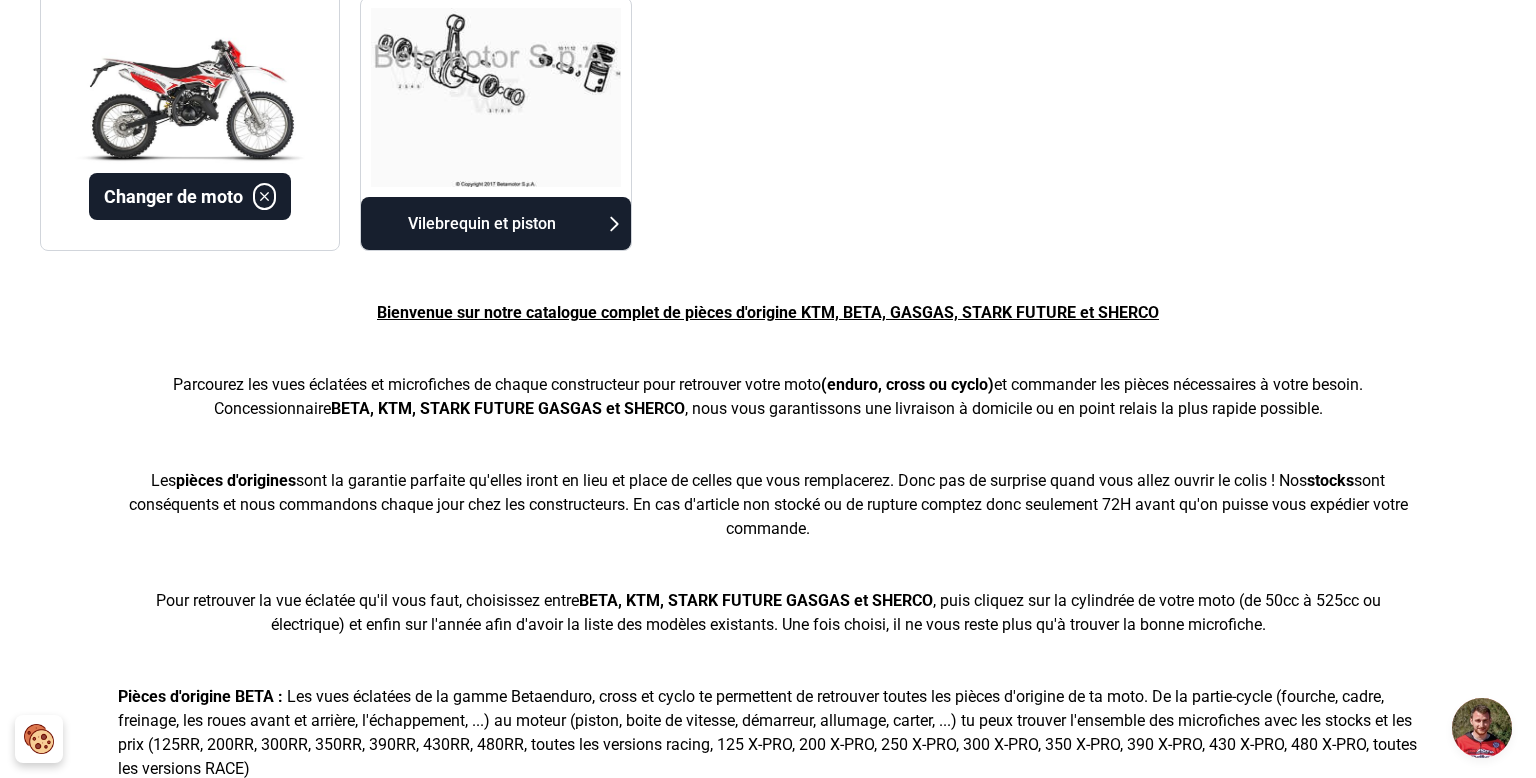 scroll, scrollTop: 2128, scrollLeft: 0, axis: vertical 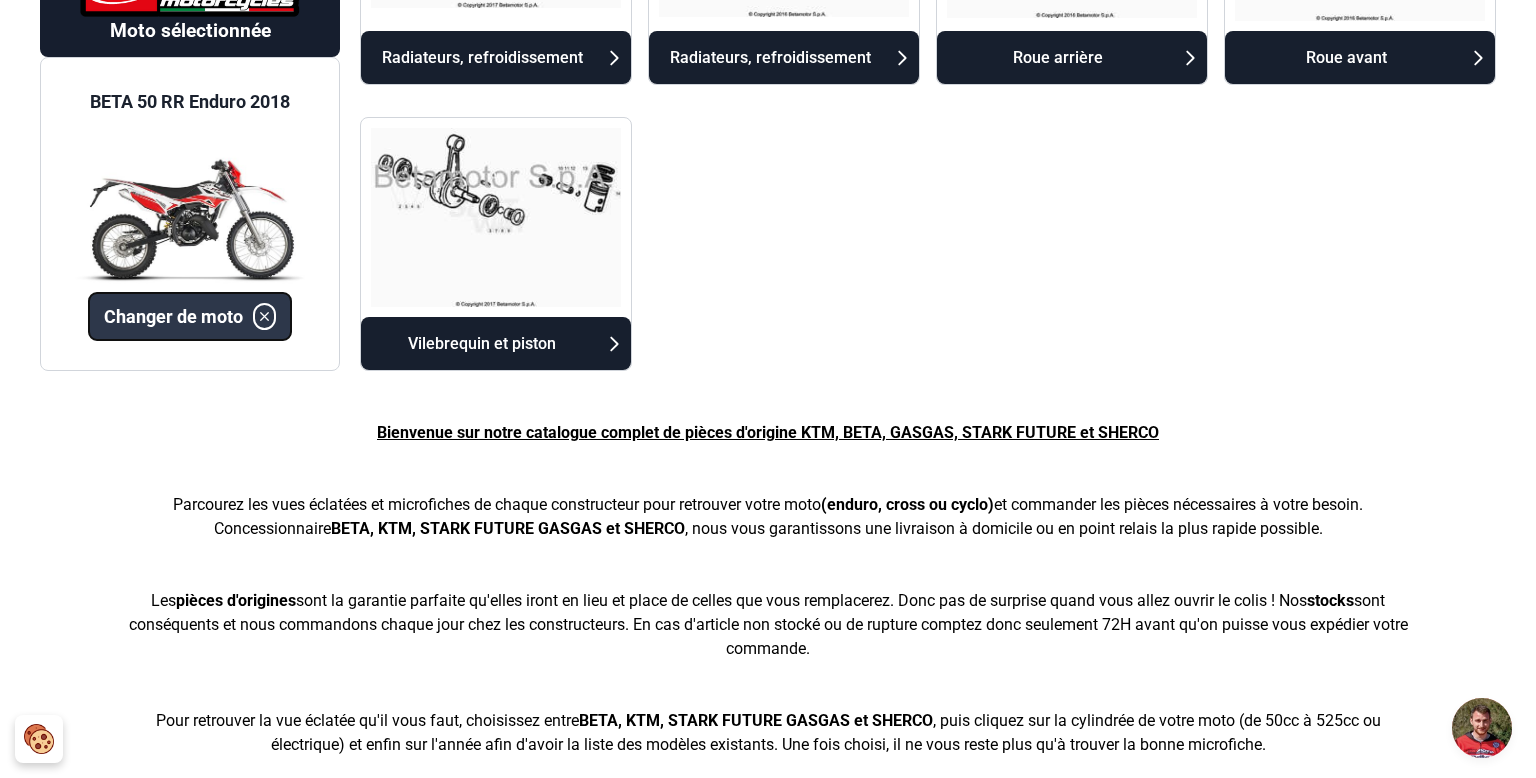 click 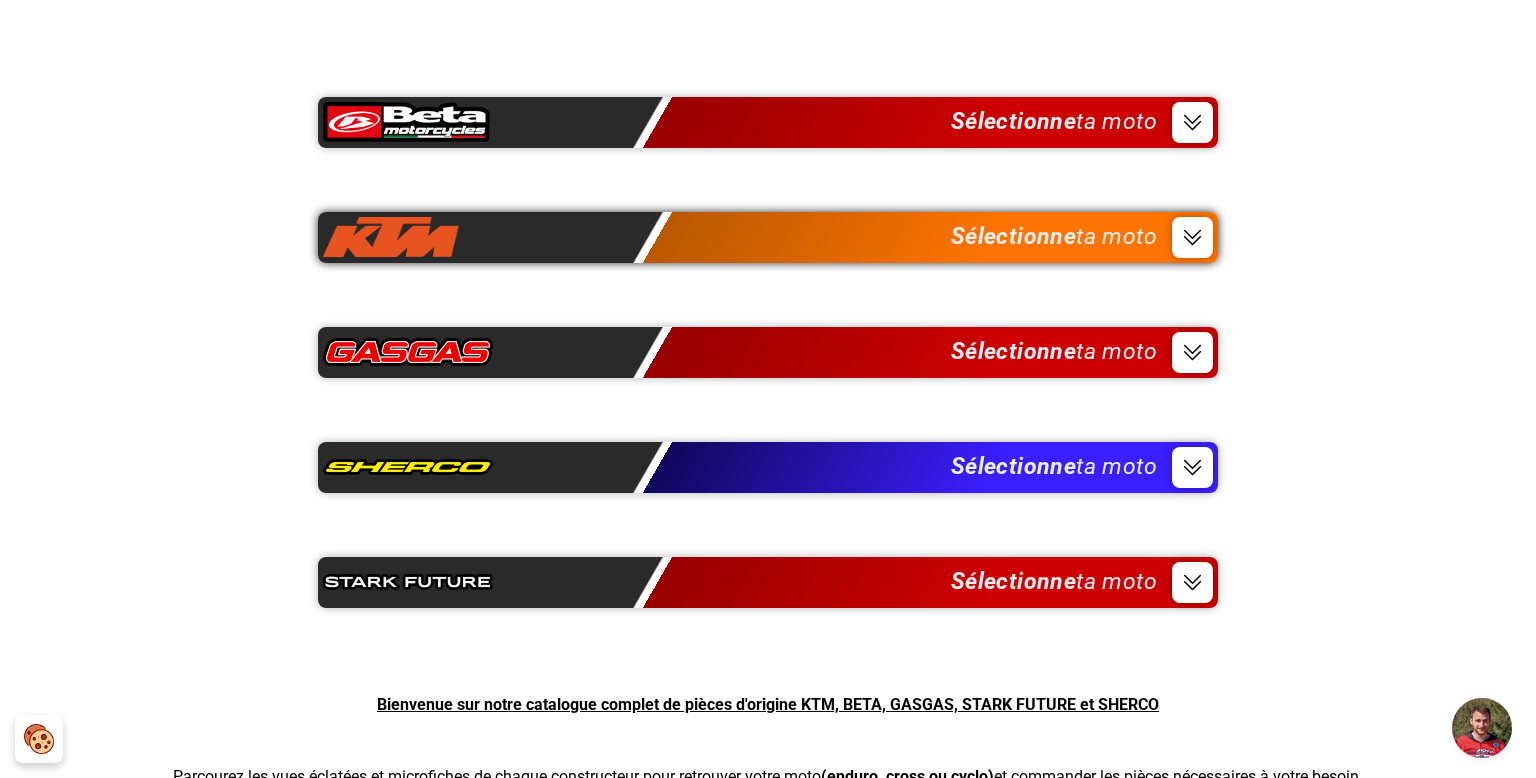 scroll, scrollTop: 30, scrollLeft: 0, axis: vertical 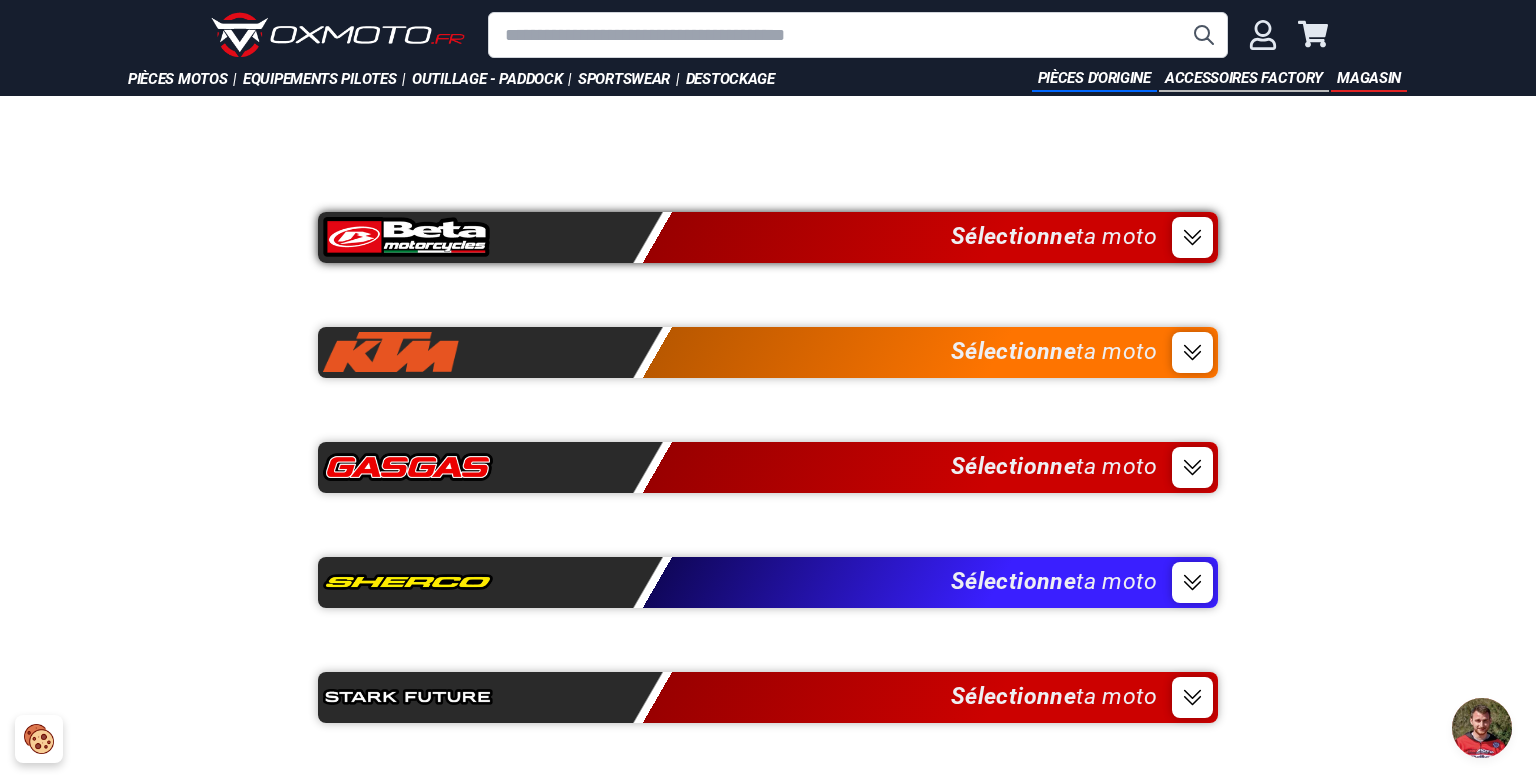 click at bounding box center (1192, 237) 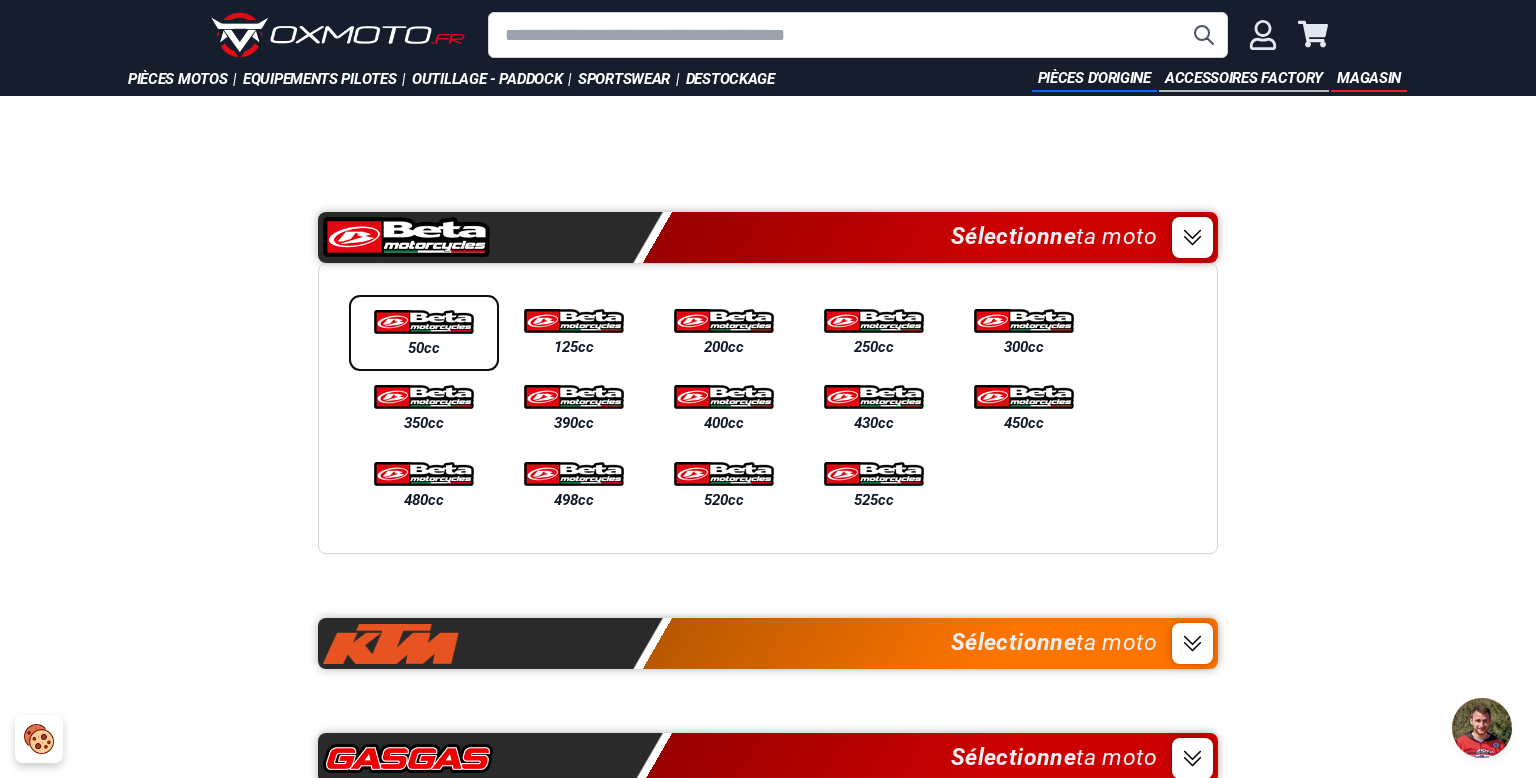 click at bounding box center (424, 322) 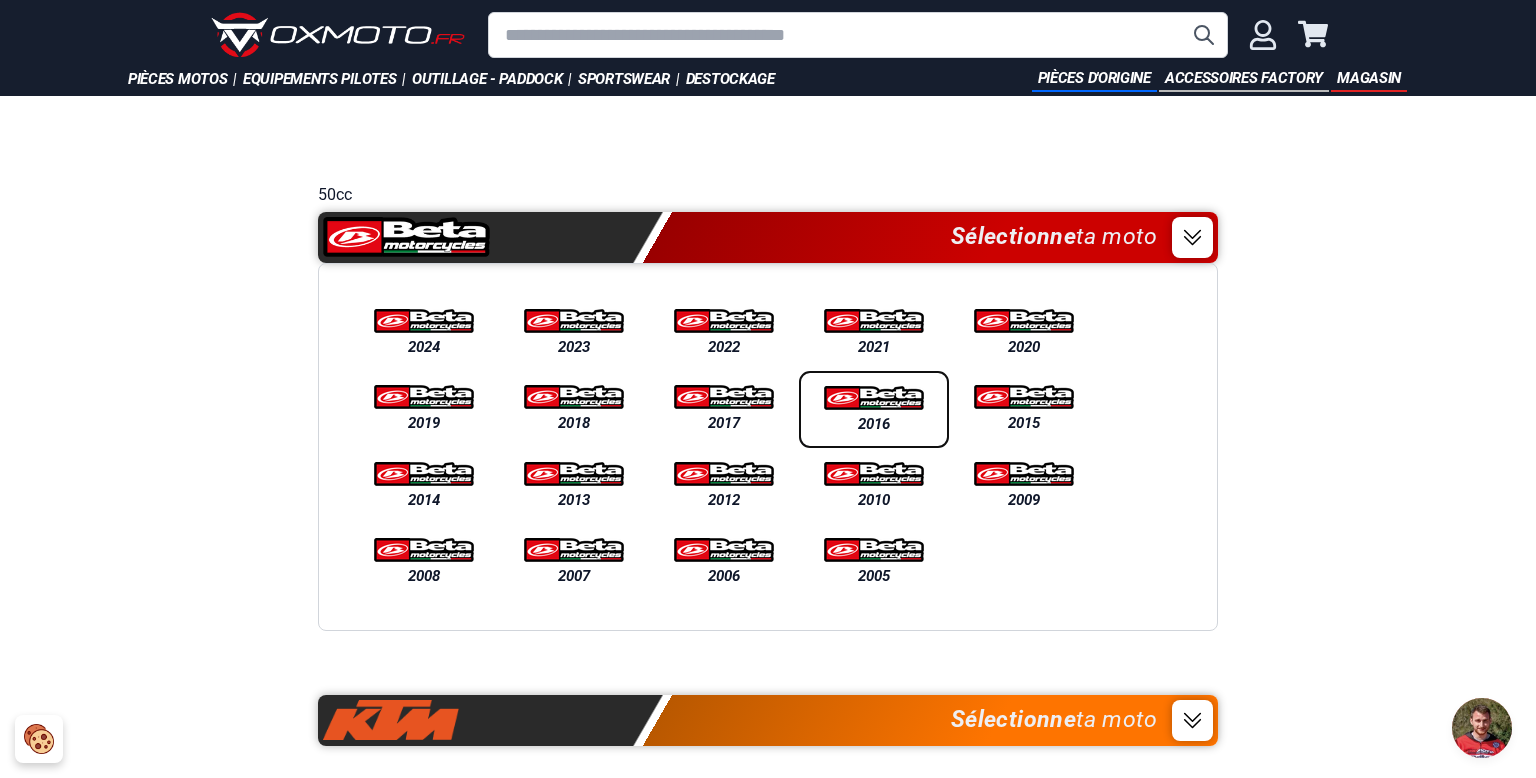 click at bounding box center (874, 398) 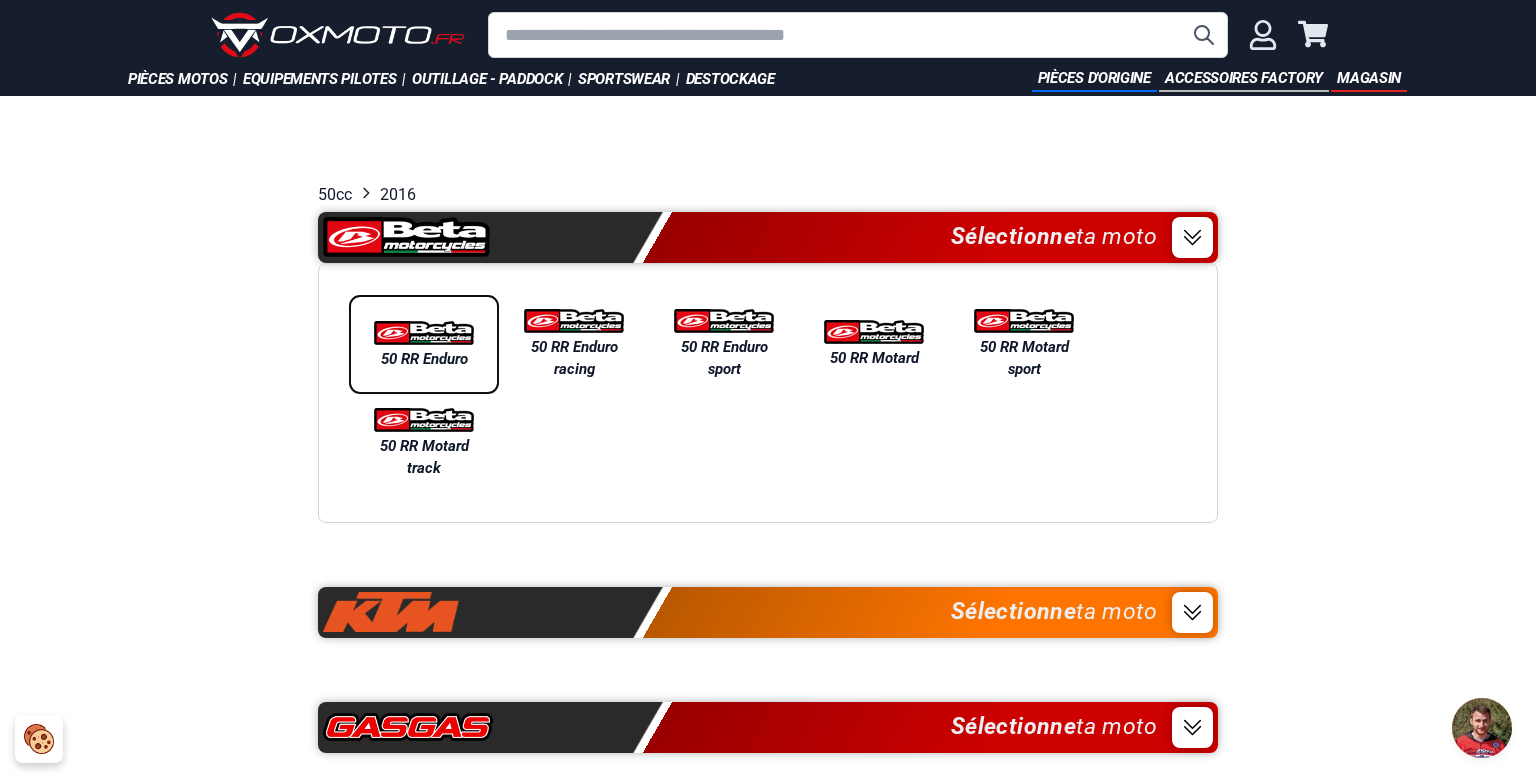 click at bounding box center (424, 333) 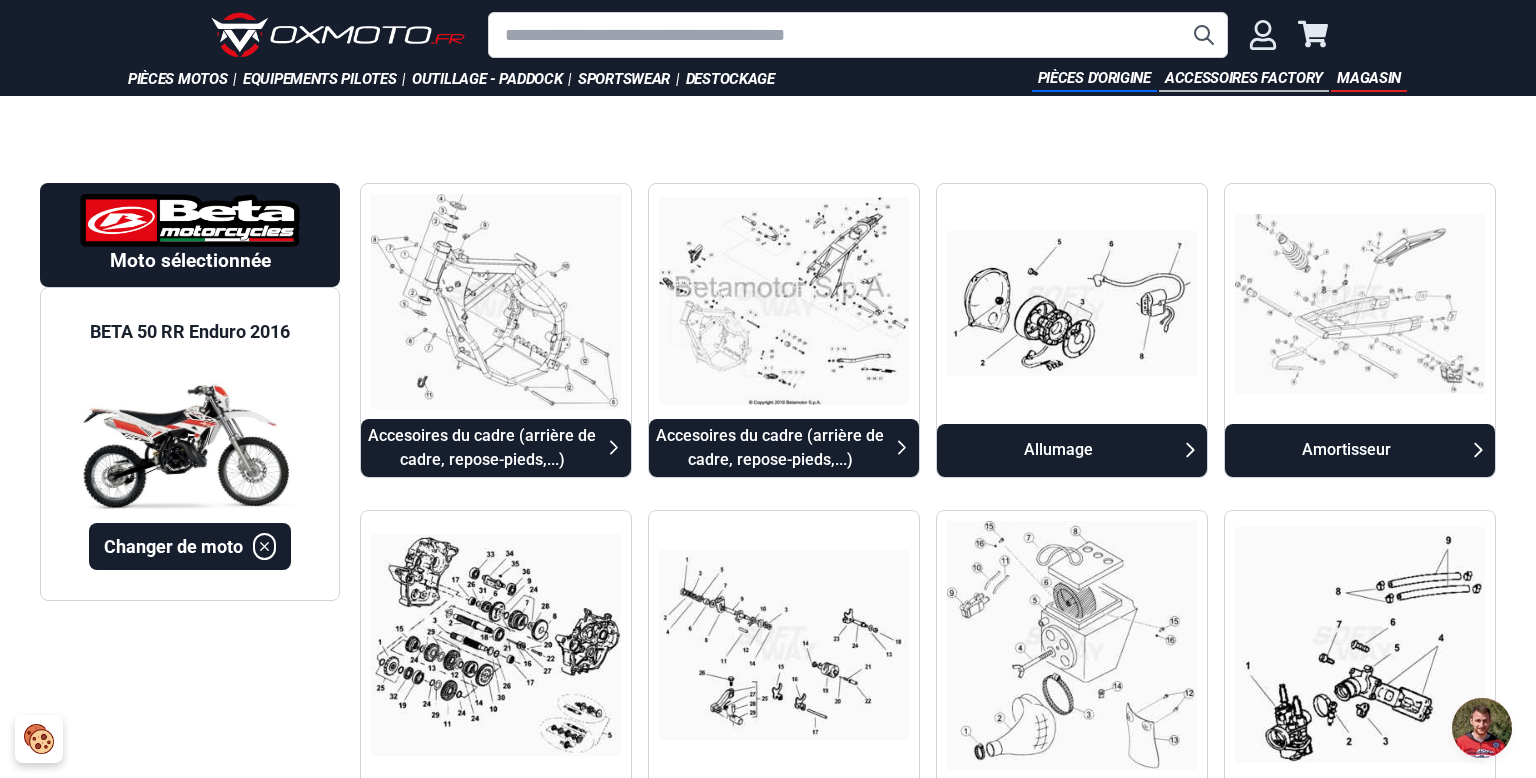 click on "Moto sélectionnée
BETA 50 RR Enduro 2016
Changer de moto
50cc
2016
Sélectionne  ta moto" at bounding box center [768, 1317] 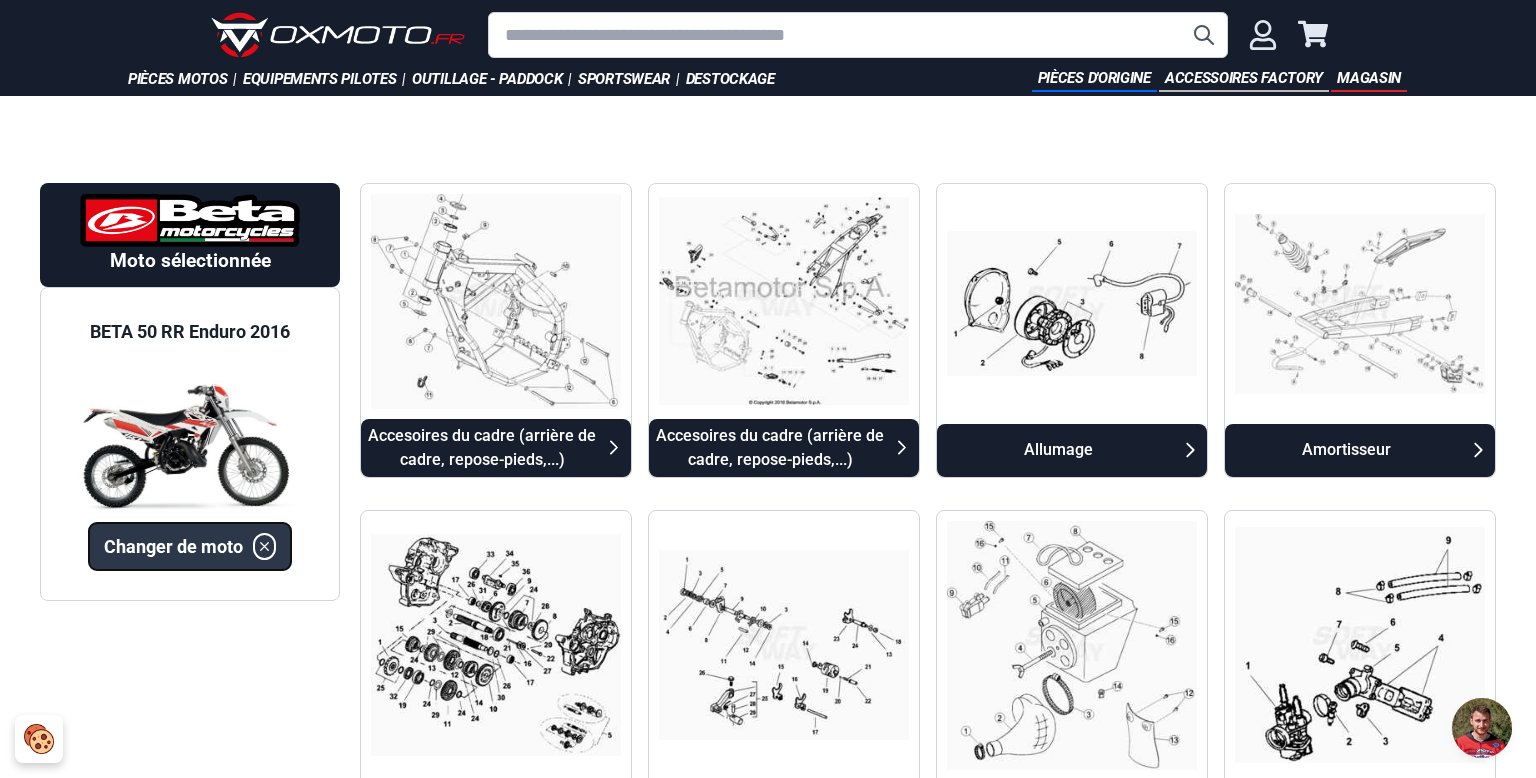 click on "Changer de moto" at bounding box center [173, 546] 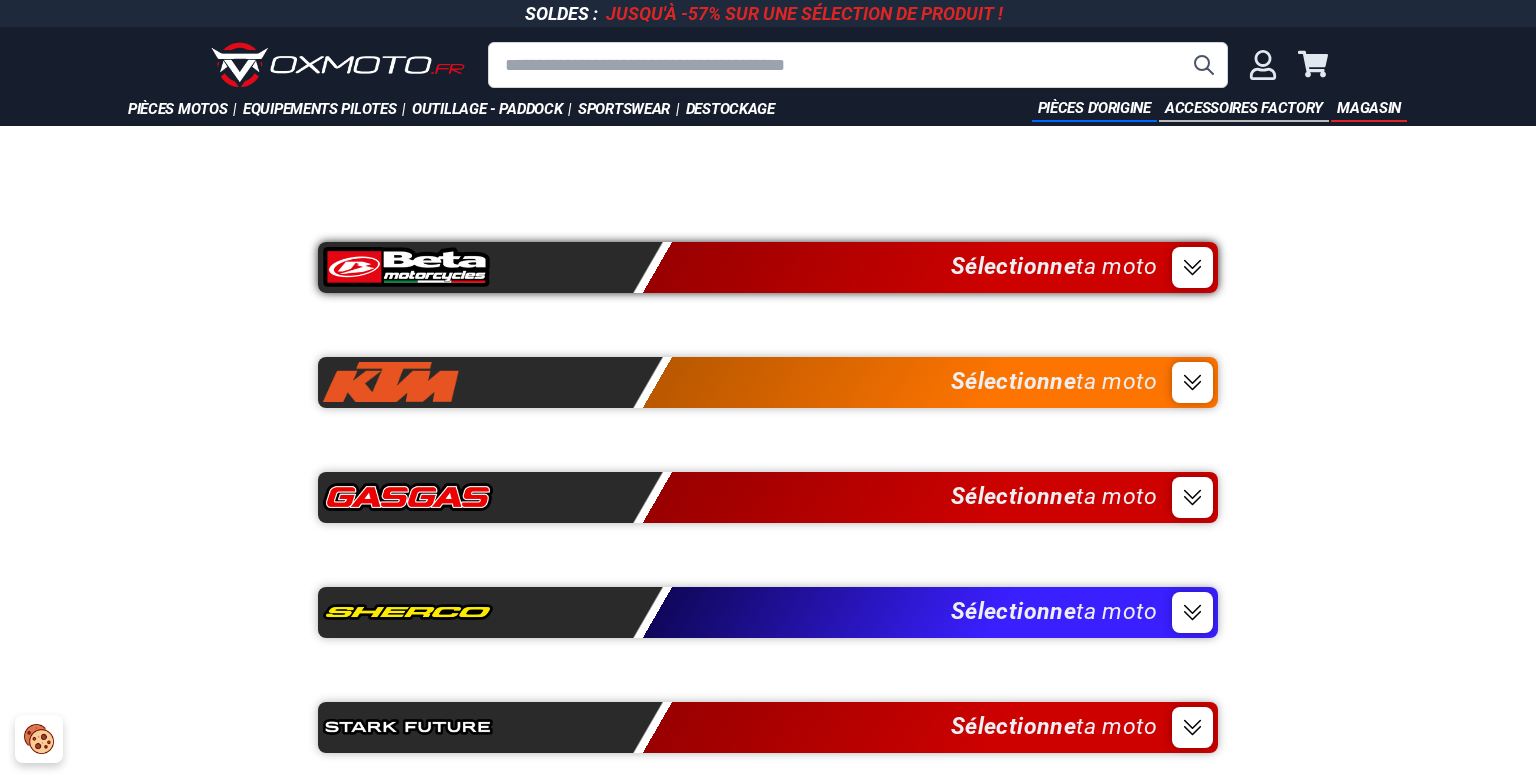 scroll, scrollTop: 30, scrollLeft: 0, axis: vertical 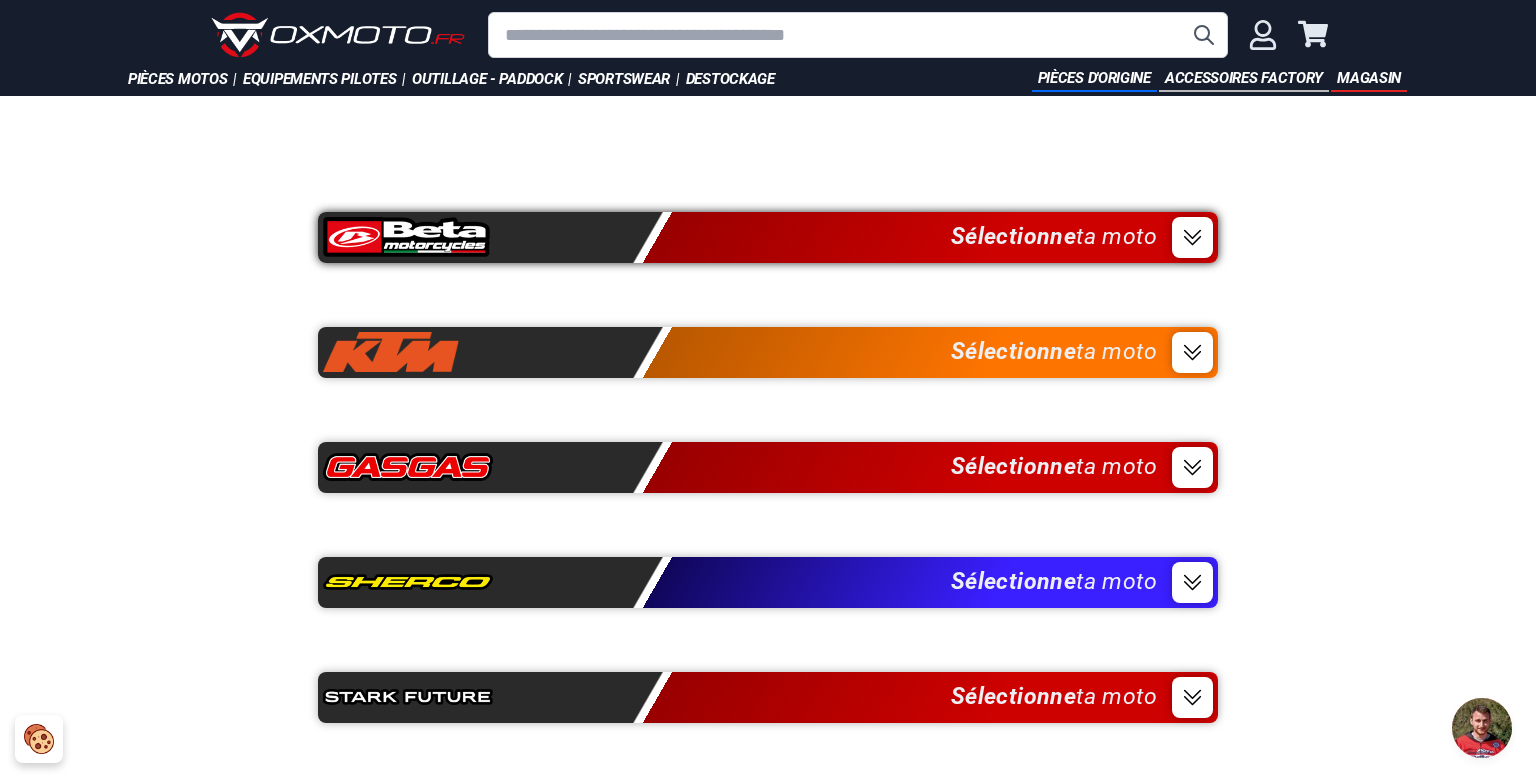 click on "Sélectionne  ta moto" at bounding box center [1054, 237] 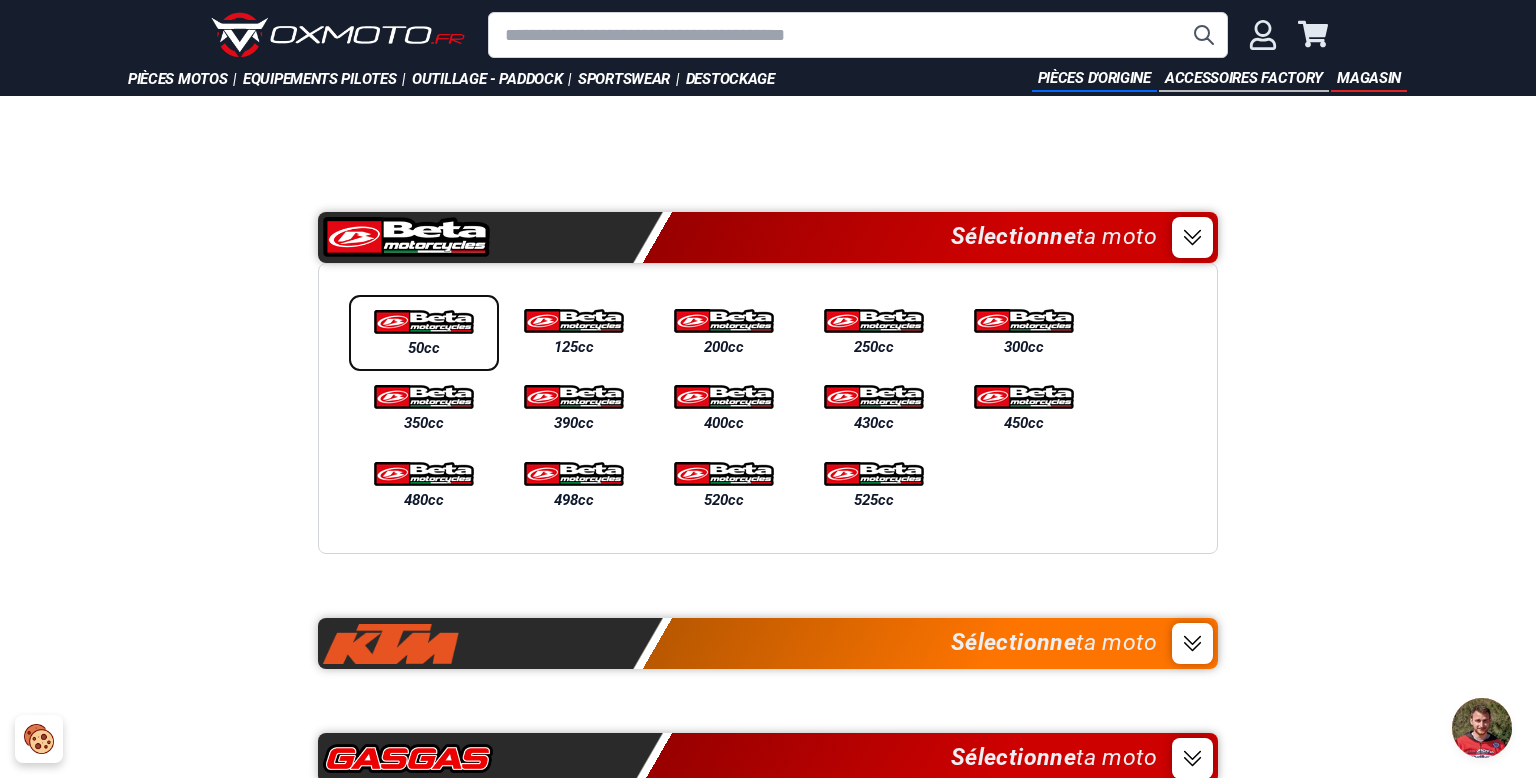 click at bounding box center (424, 322) 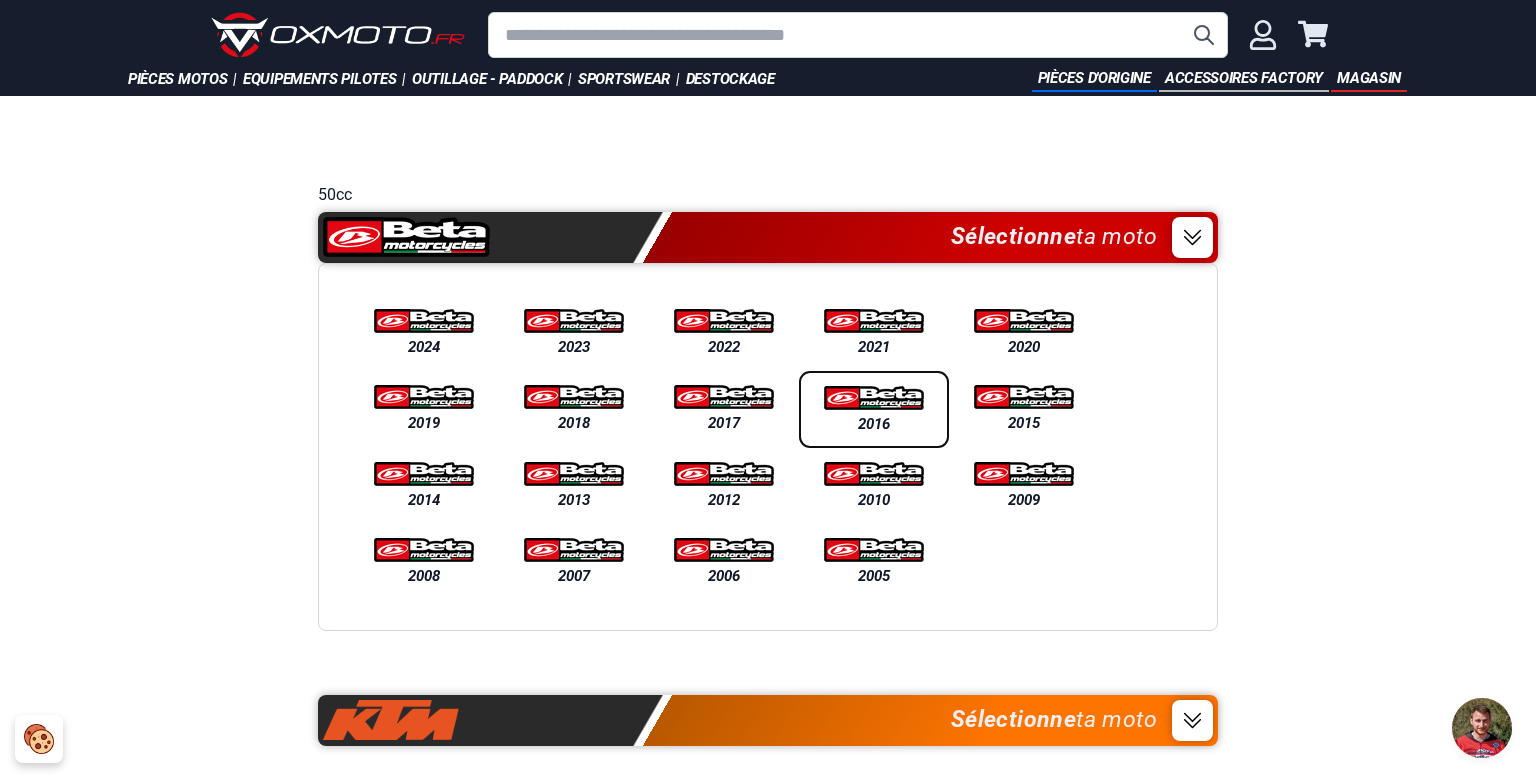 click on "2016" at bounding box center [874, 424] 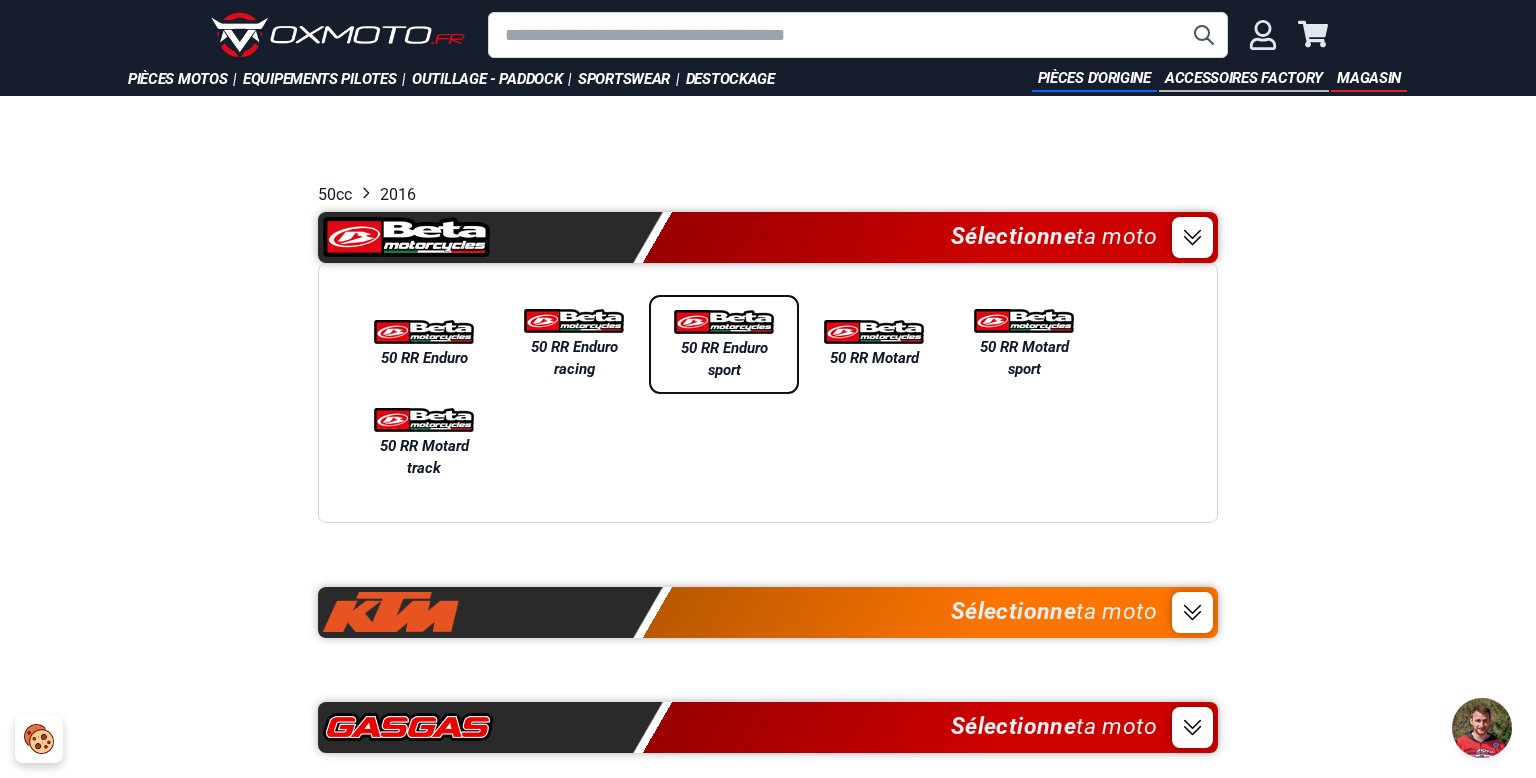click on "50 RR Enduro sport" at bounding box center [724, 359] 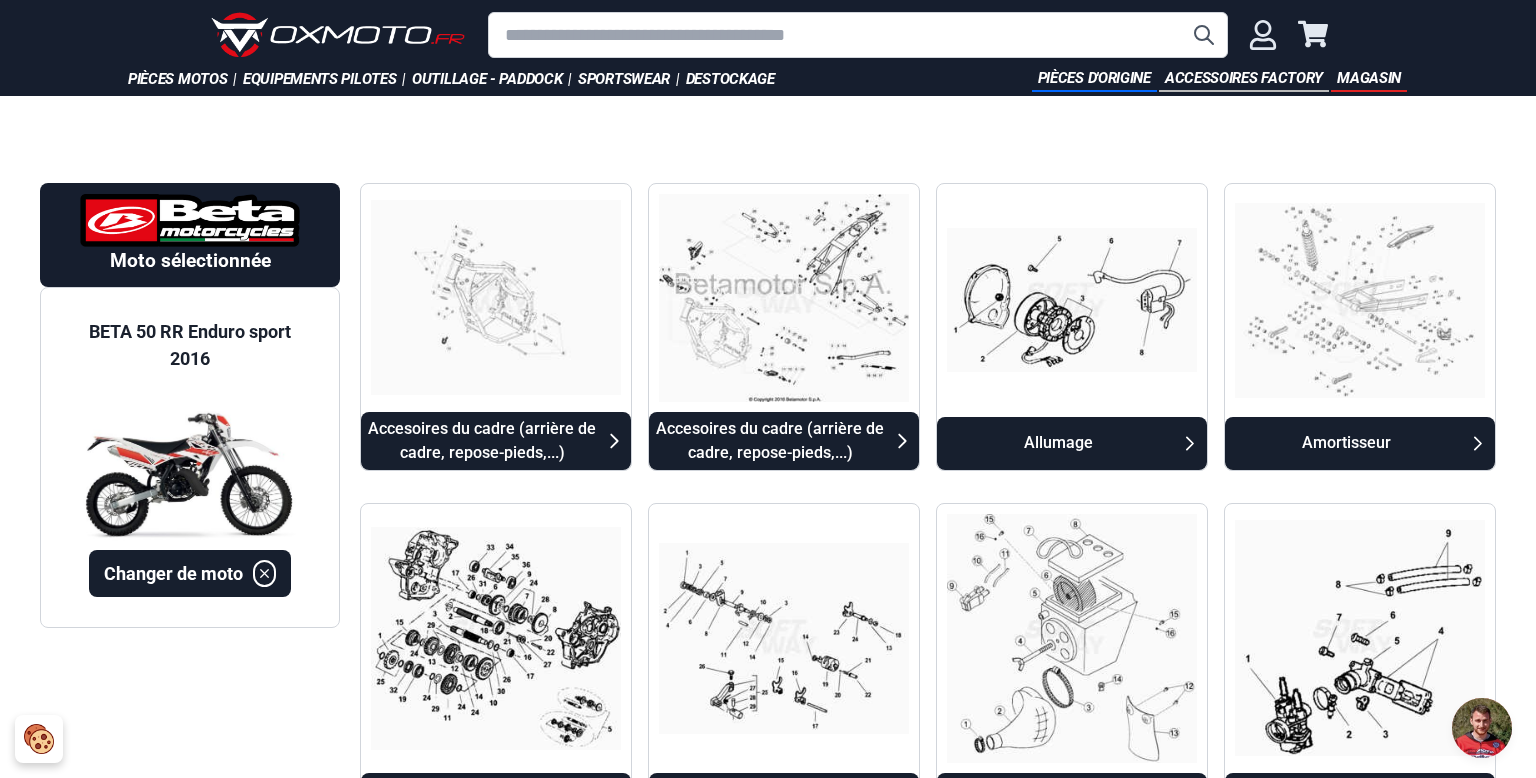 click on "Moto sélectionnée
BETA 50 RR Enduro sport 2016
Changer de moto" at bounding box center [190, 1314] 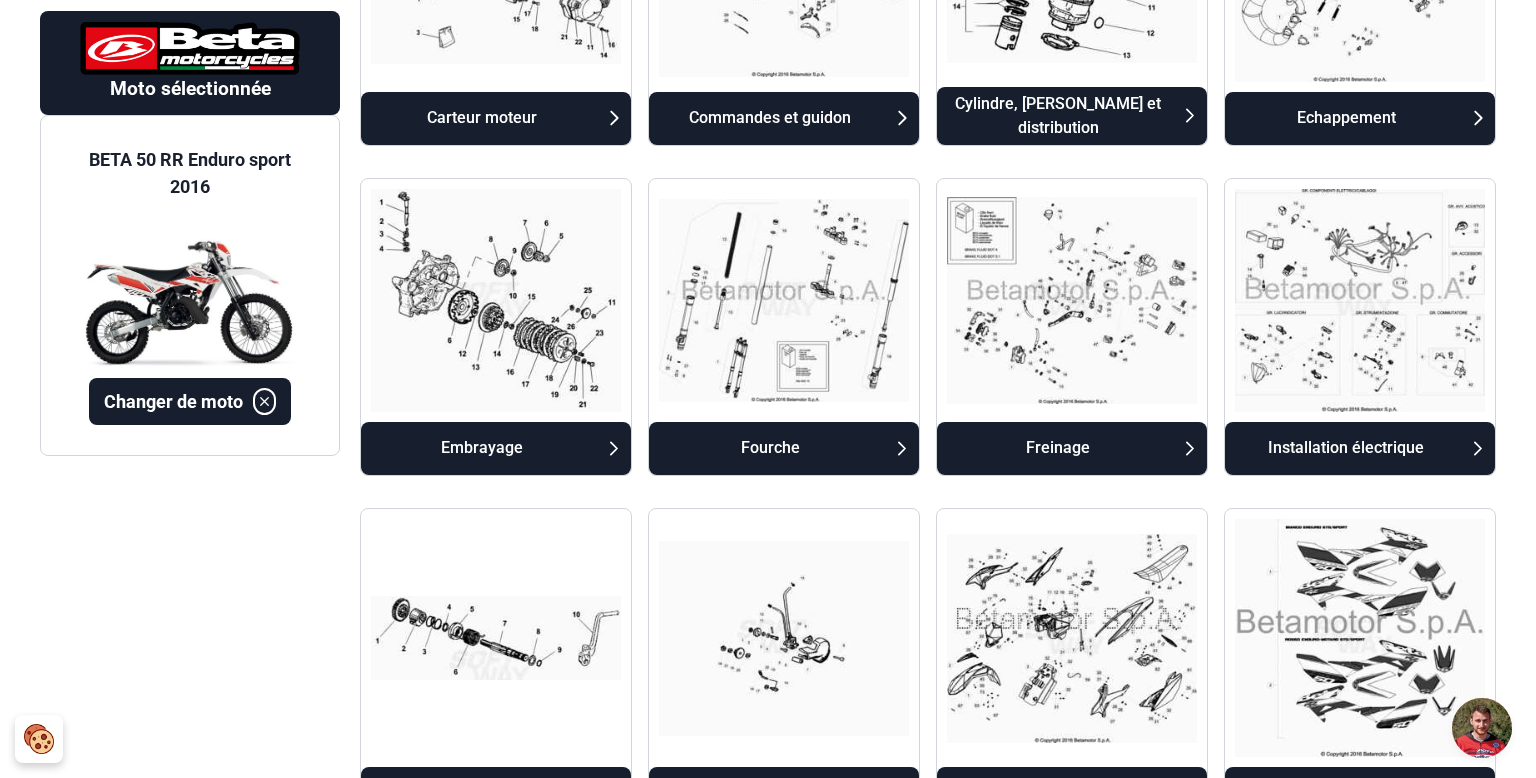 scroll, scrollTop: 1024, scrollLeft: 0, axis: vertical 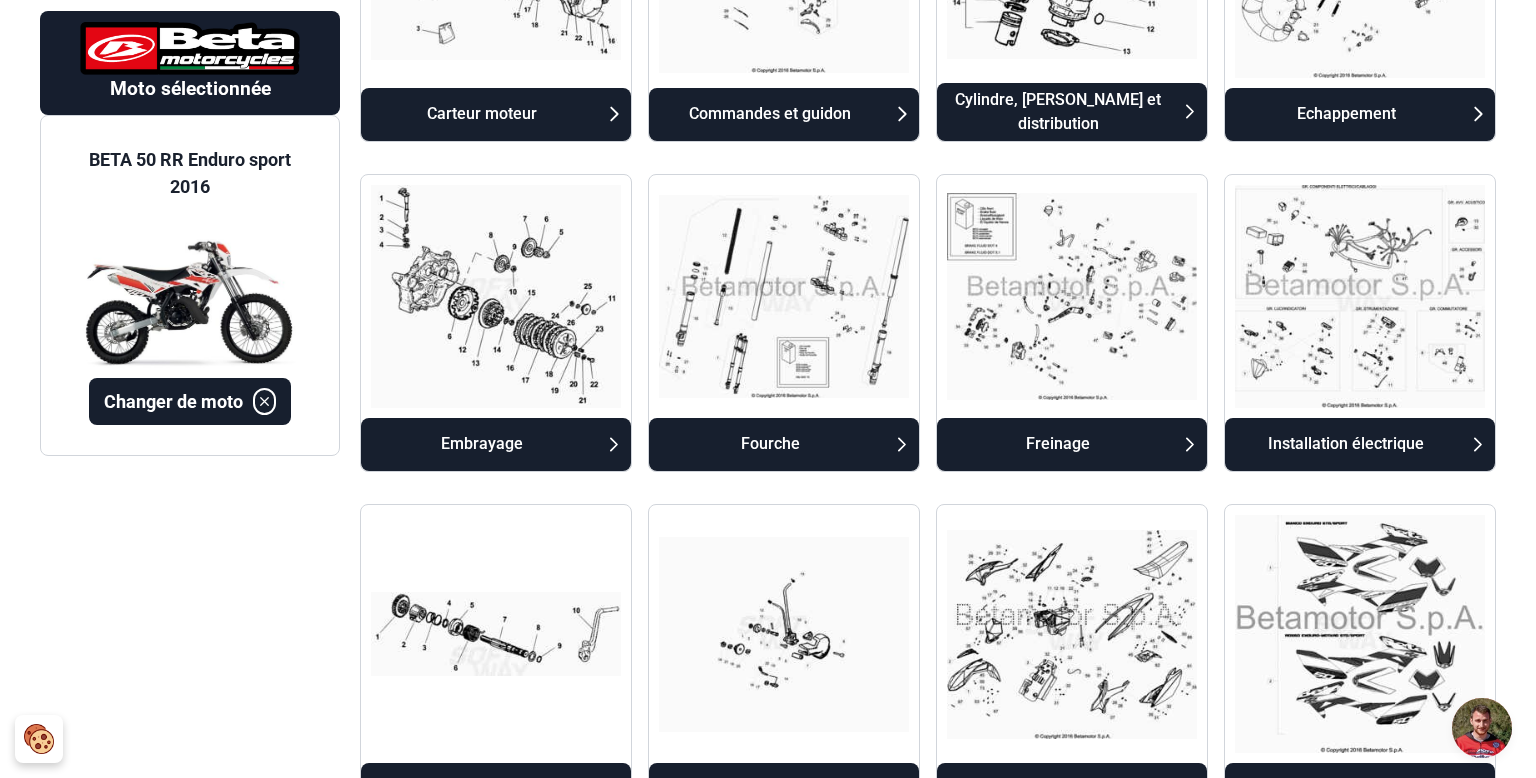 click on "Installation électrique" at bounding box center (1346, 444) 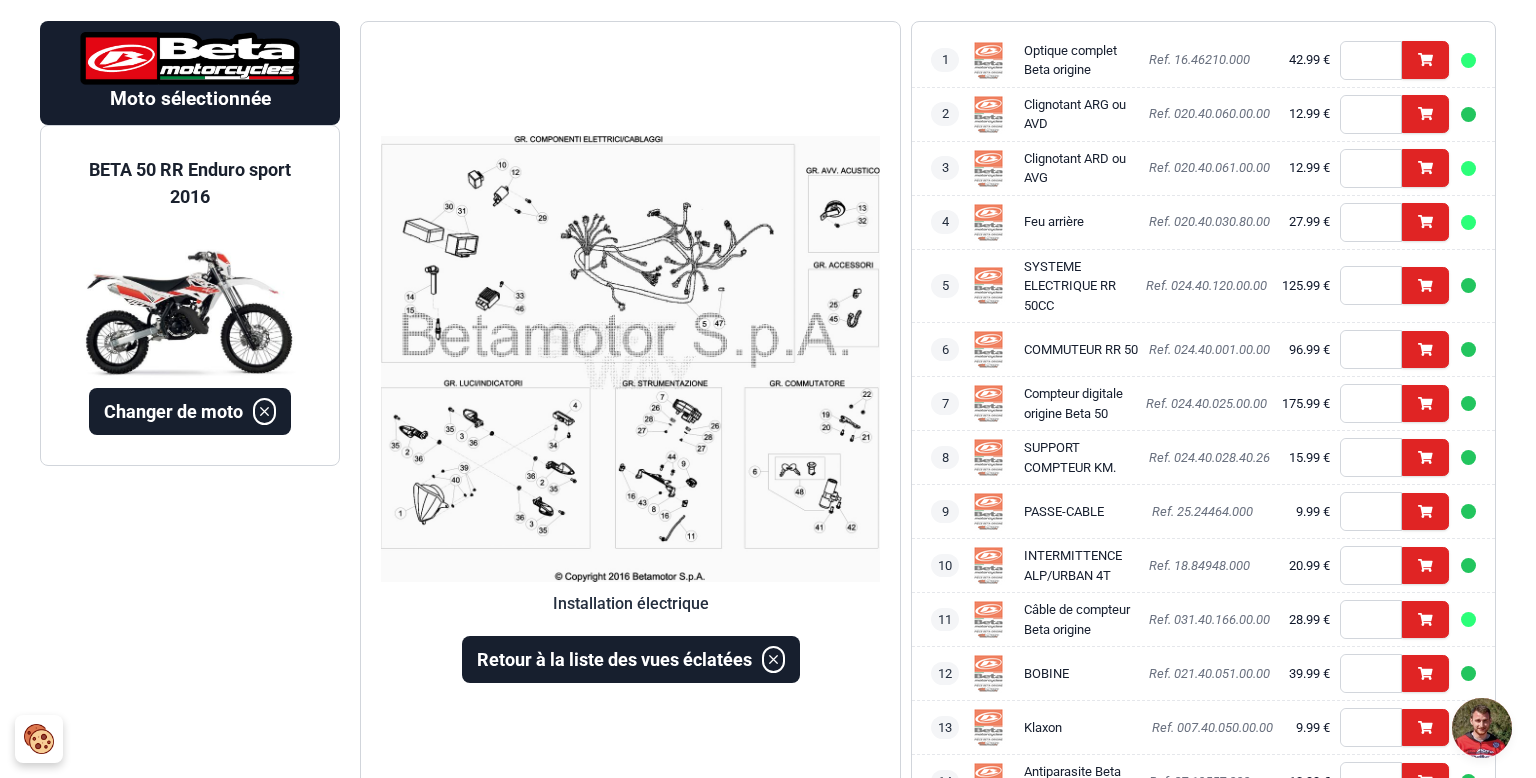 click at bounding box center [630, 359] 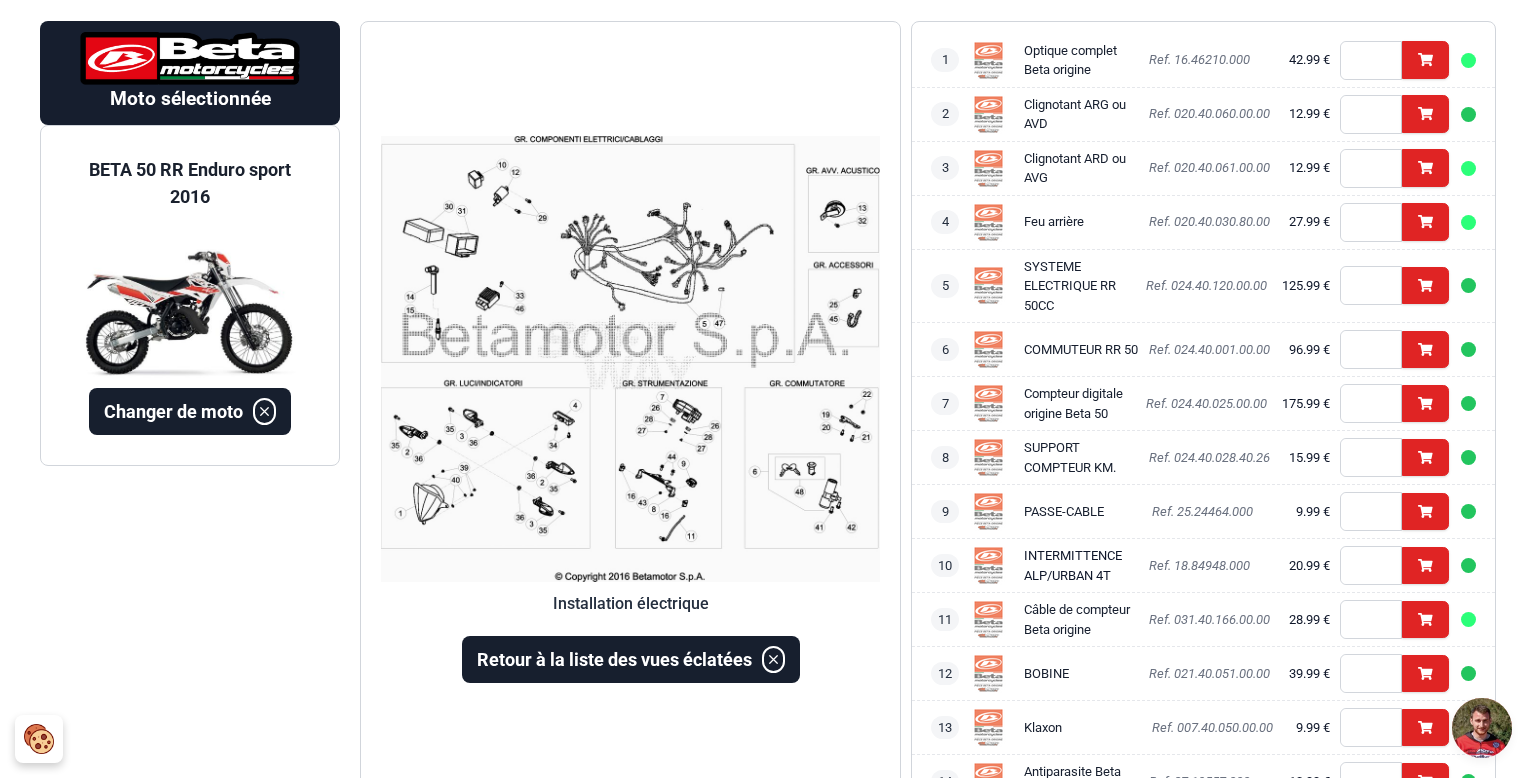 click on "INTERMITTENCE ALP/URBAN 4T" at bounding box center (1073, 565) 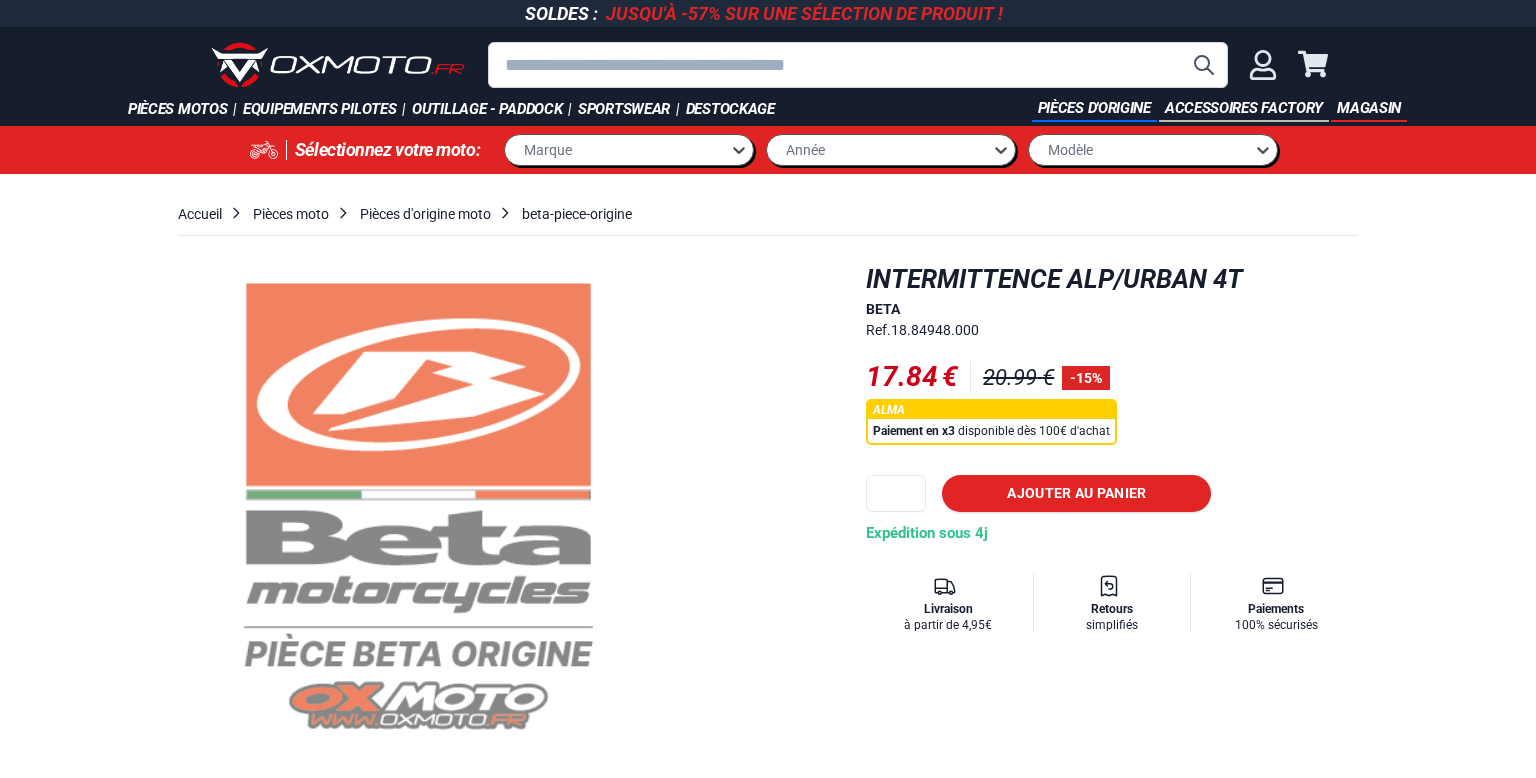scroll, scrollTop: 0, scrollLeft: 0, axis: both 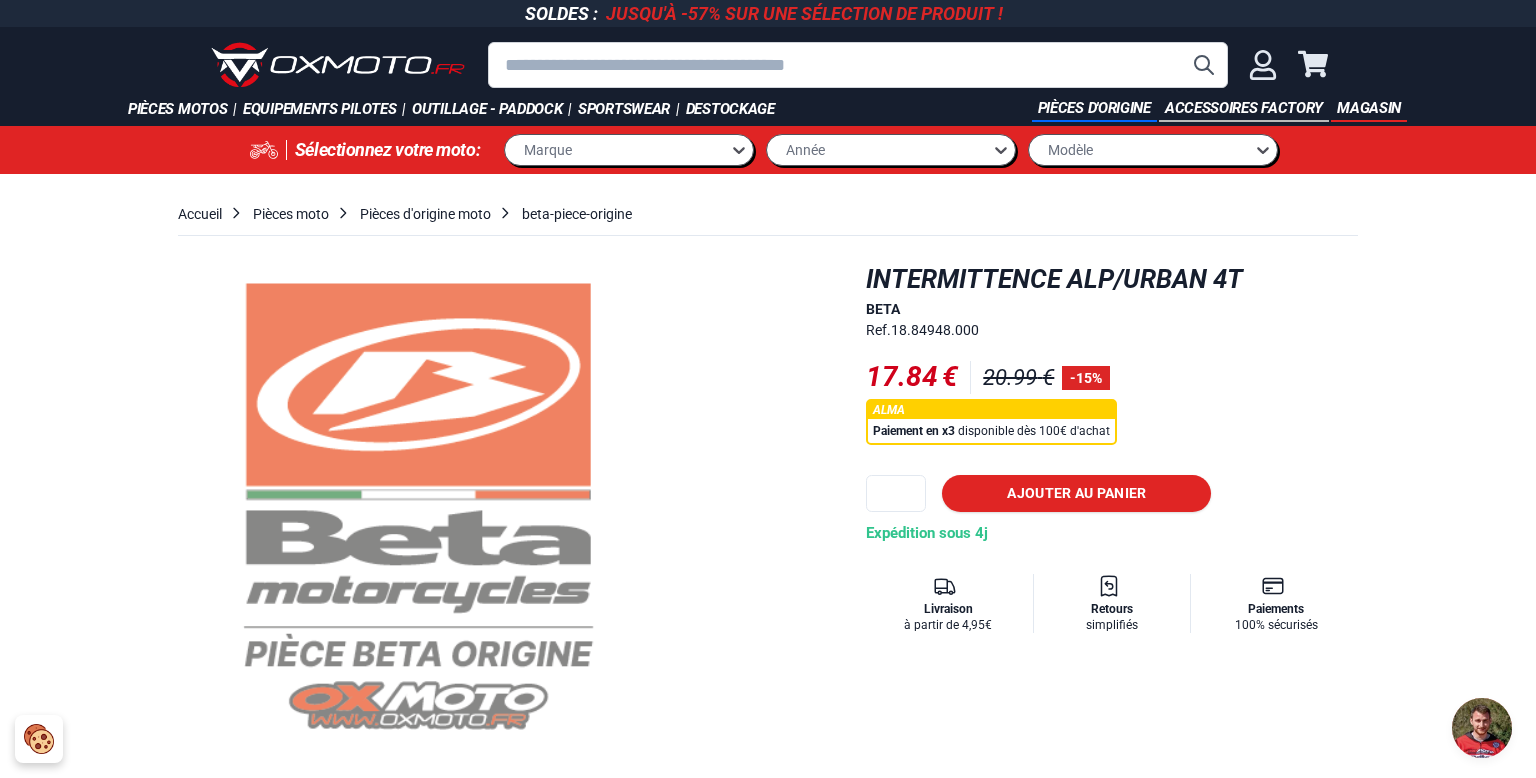 drag, startPoint x: 1249, startPoint y: 273, endPoint x: 830, endPoint y: 287, distance: 419.23383 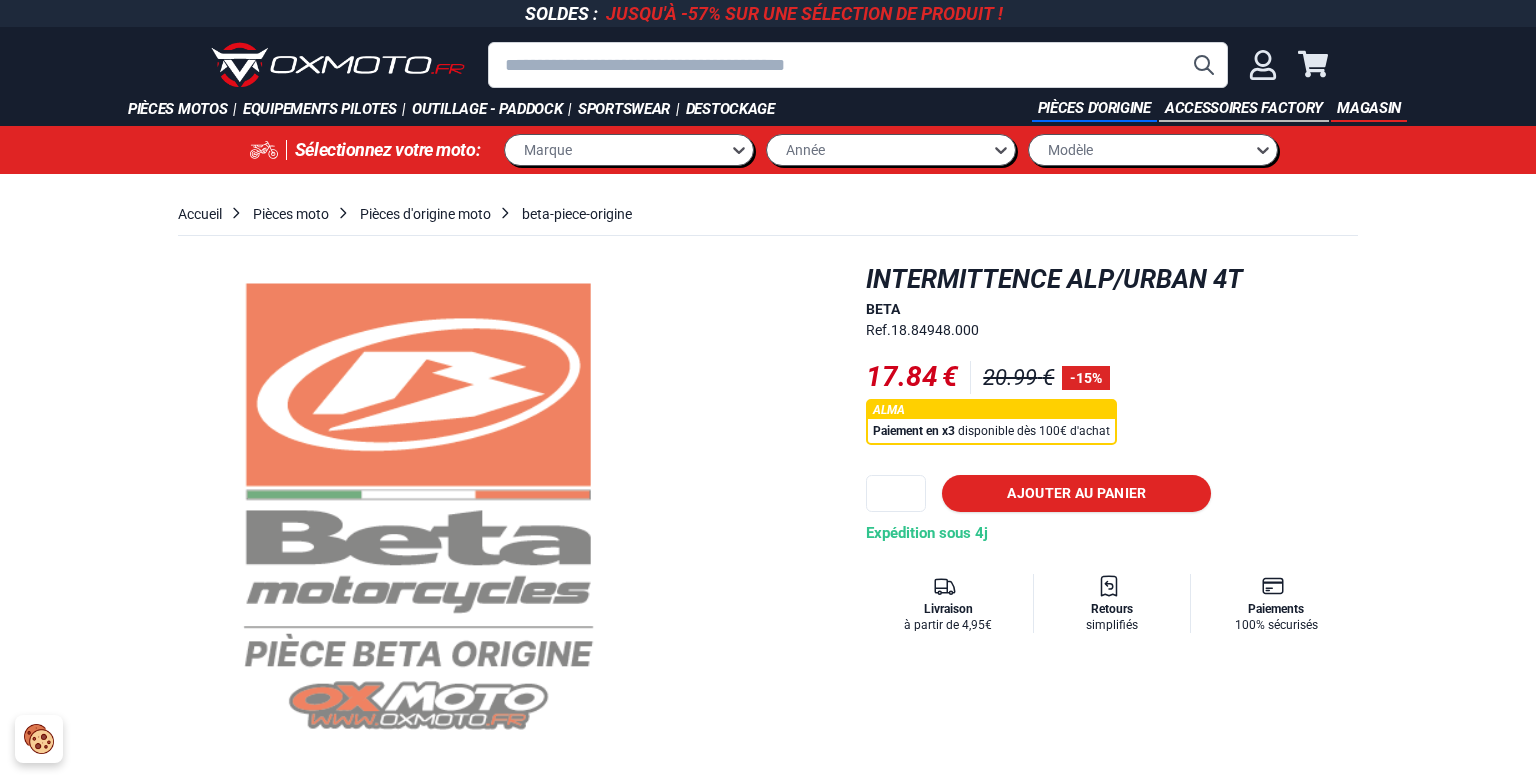 scroll, scrollTop: 0, scrollLeft: 0, axis: both 